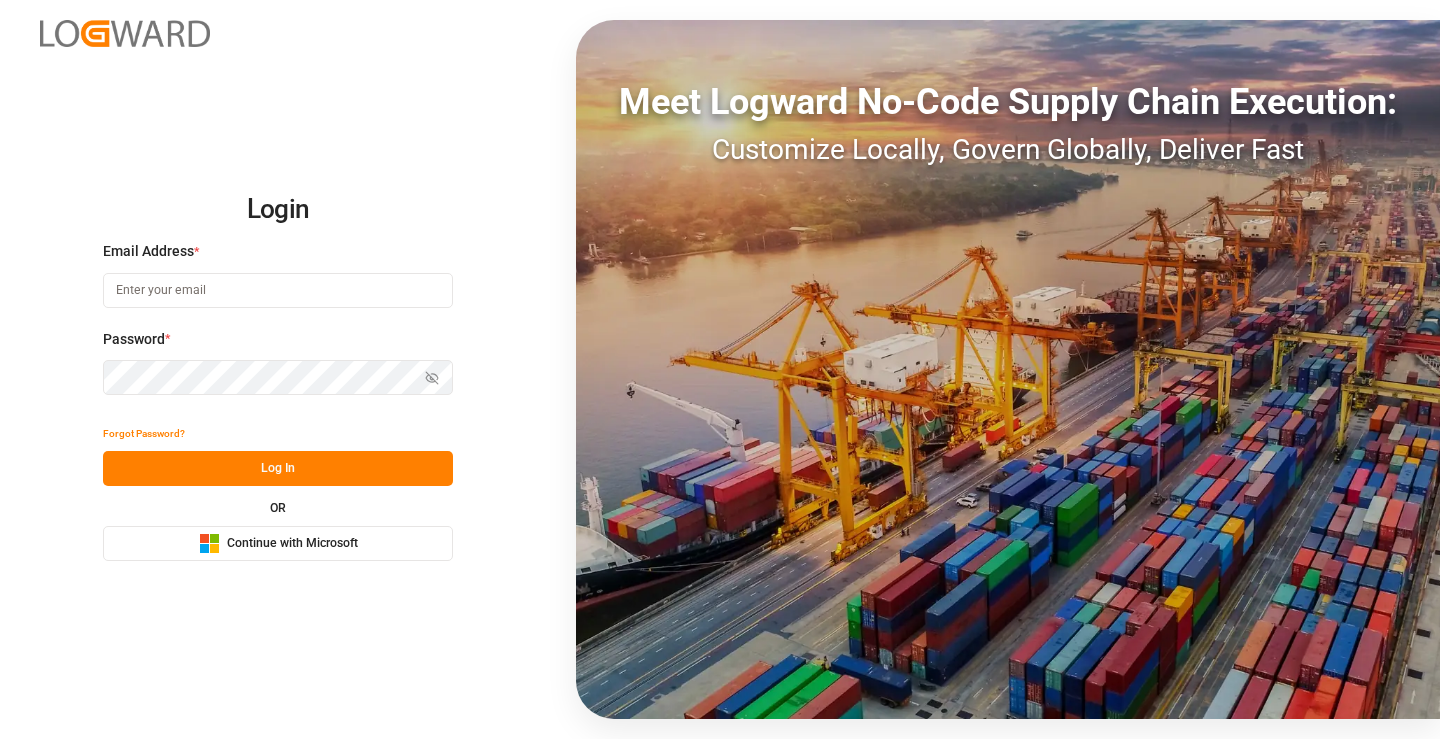 scroll, scrollTop: 0, scrollLeft: 0, axis: both 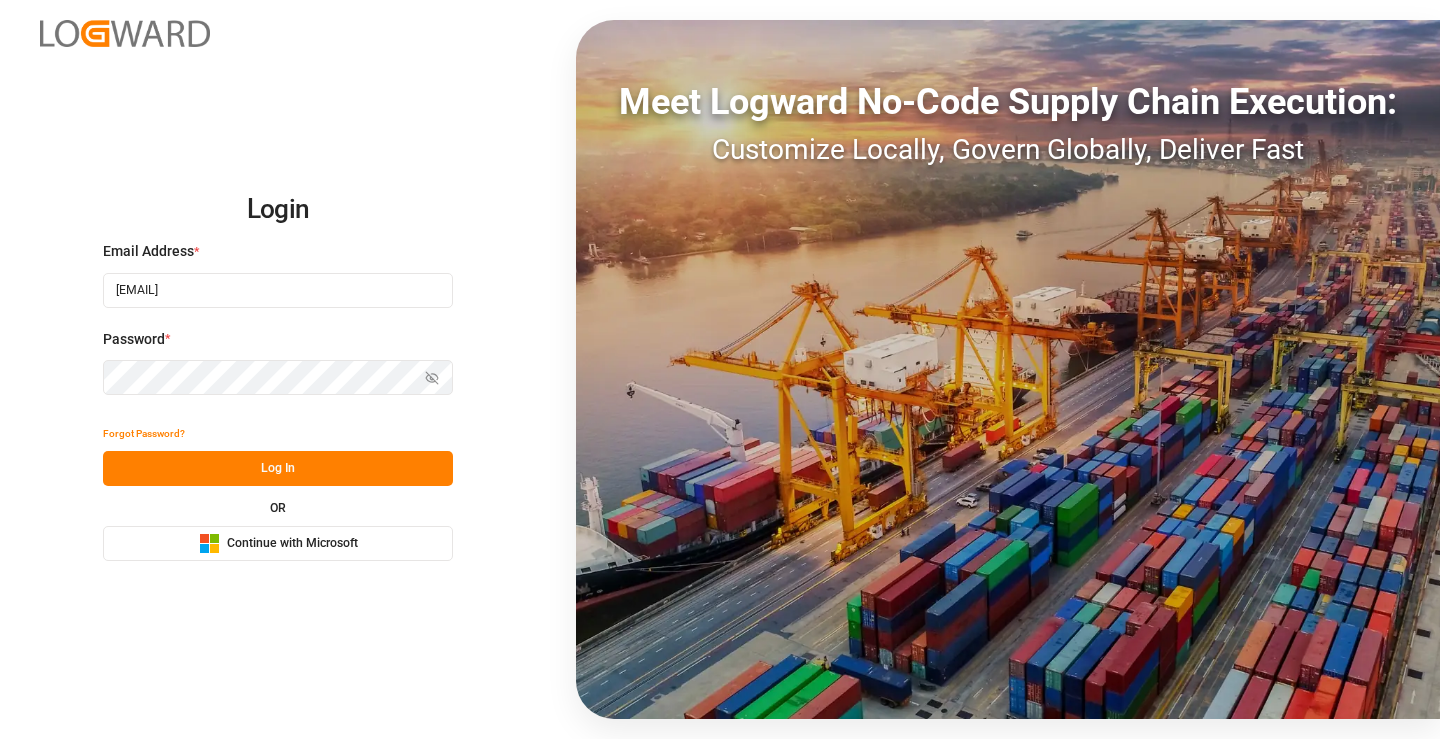 click on "Log In" at bounding box center (278, 468) 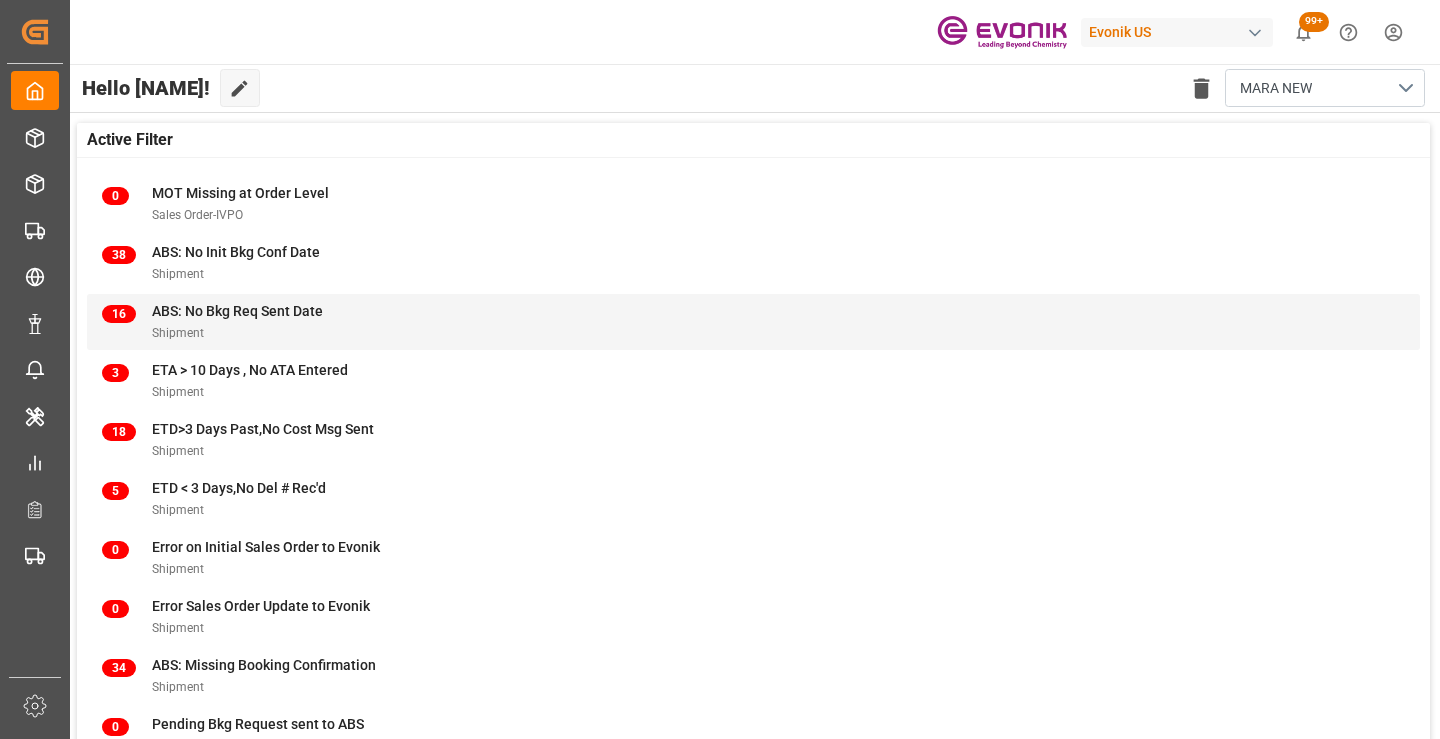 click on "ABS: No Bkg Req Sent Date" at bounding box center [237, 311] 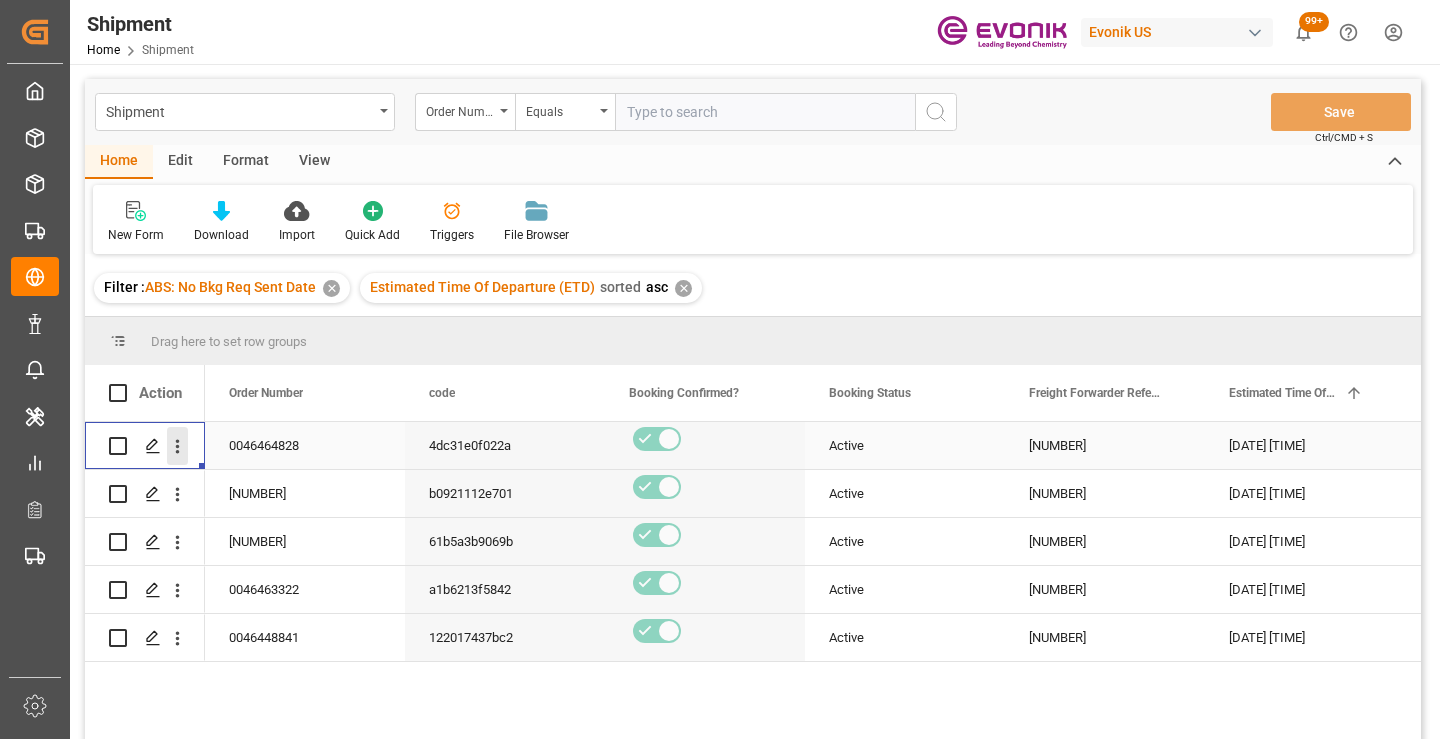 click 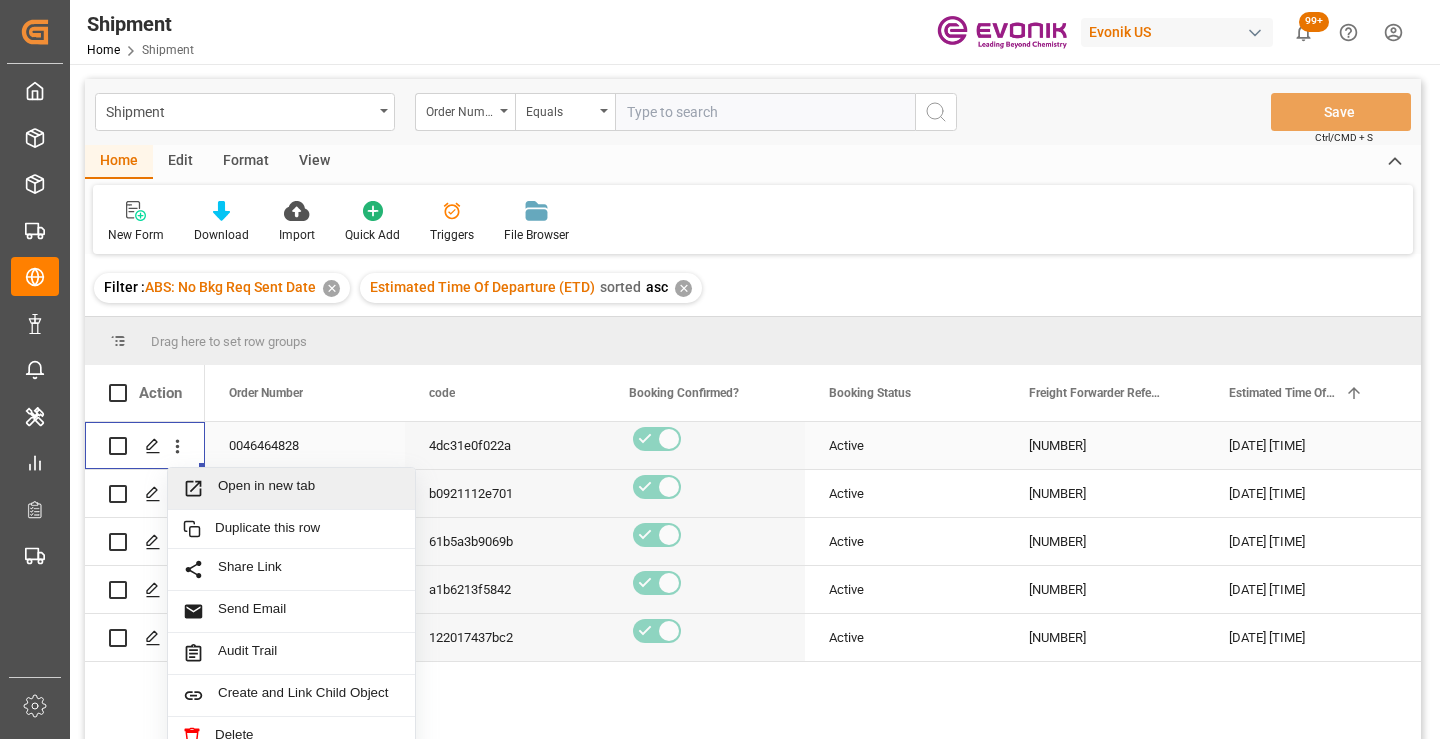 click on "Open in new tab" at bounding box center (309, 488) 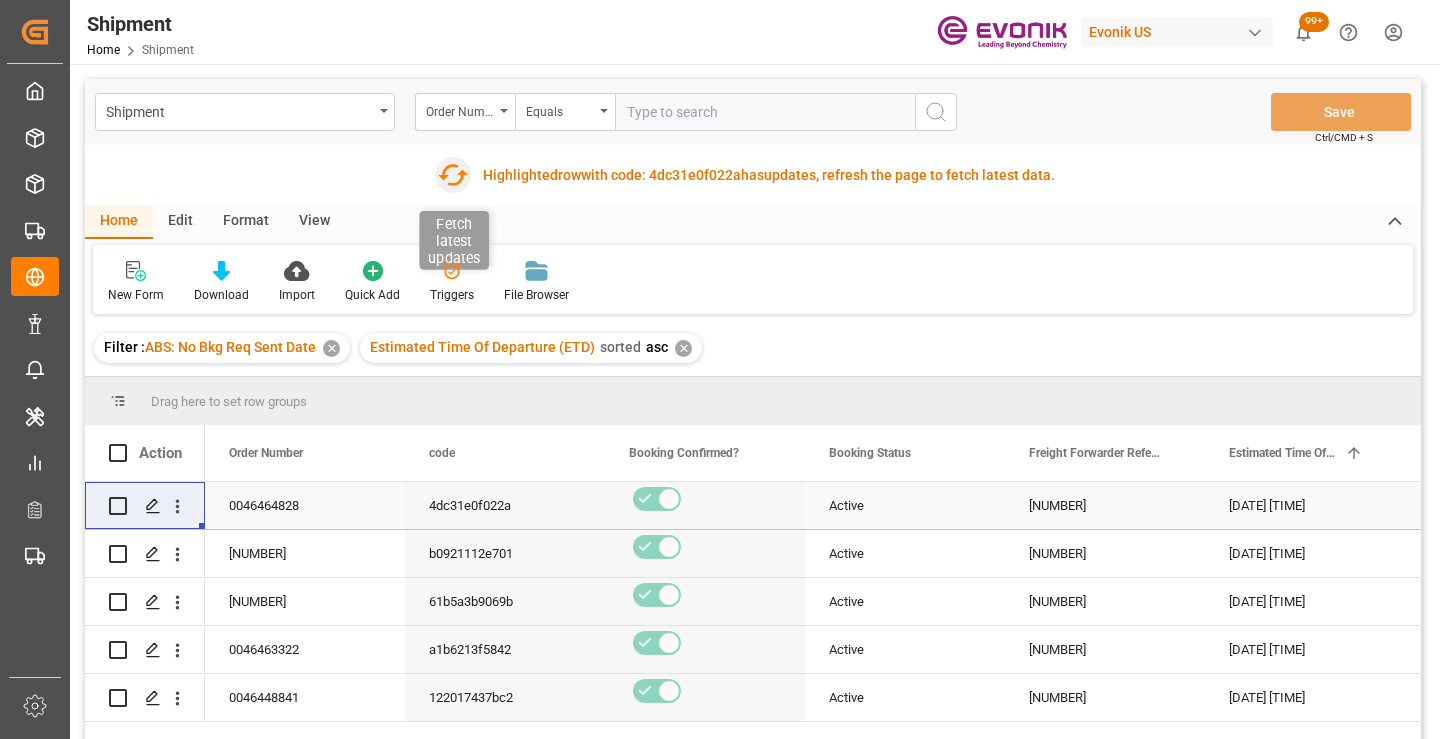 click 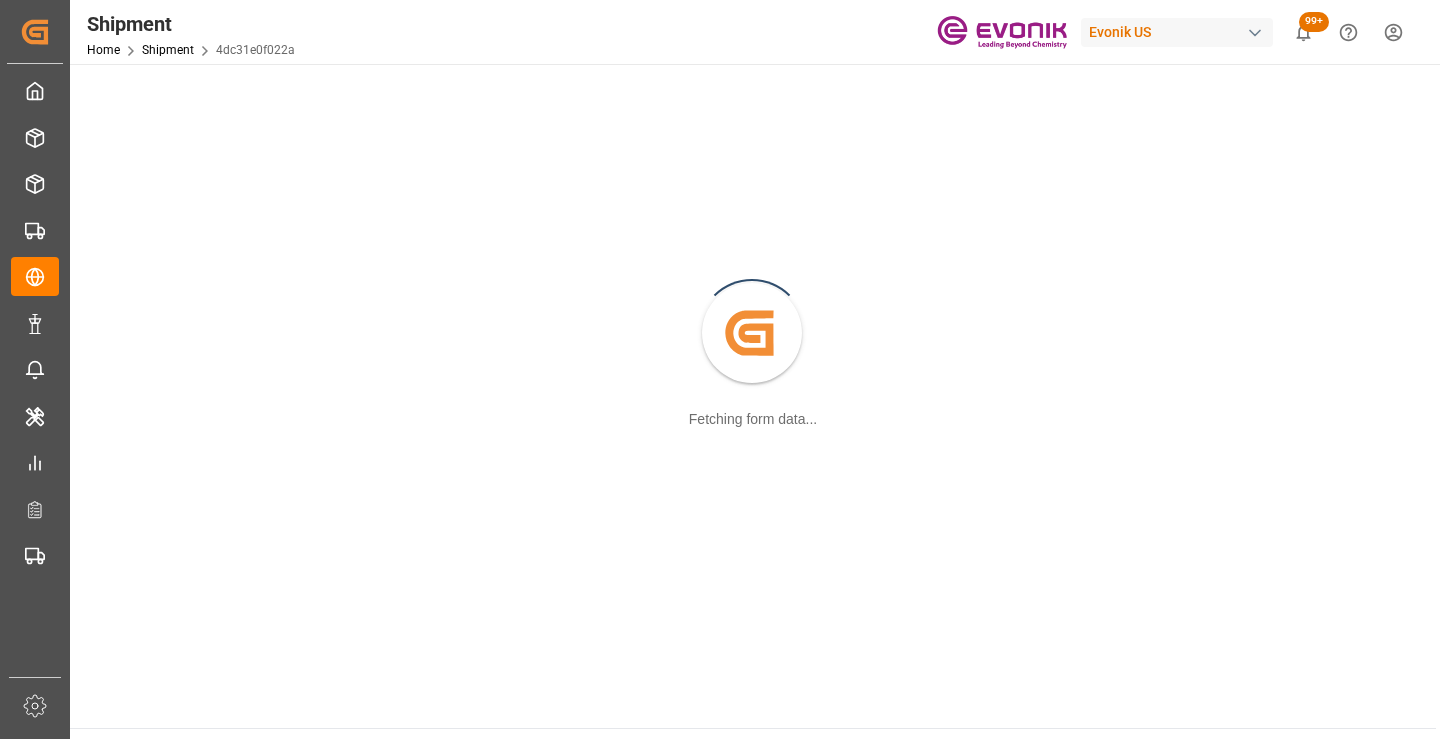 scroll, scrollTop: 0, scrollLeft: 0, axis: both 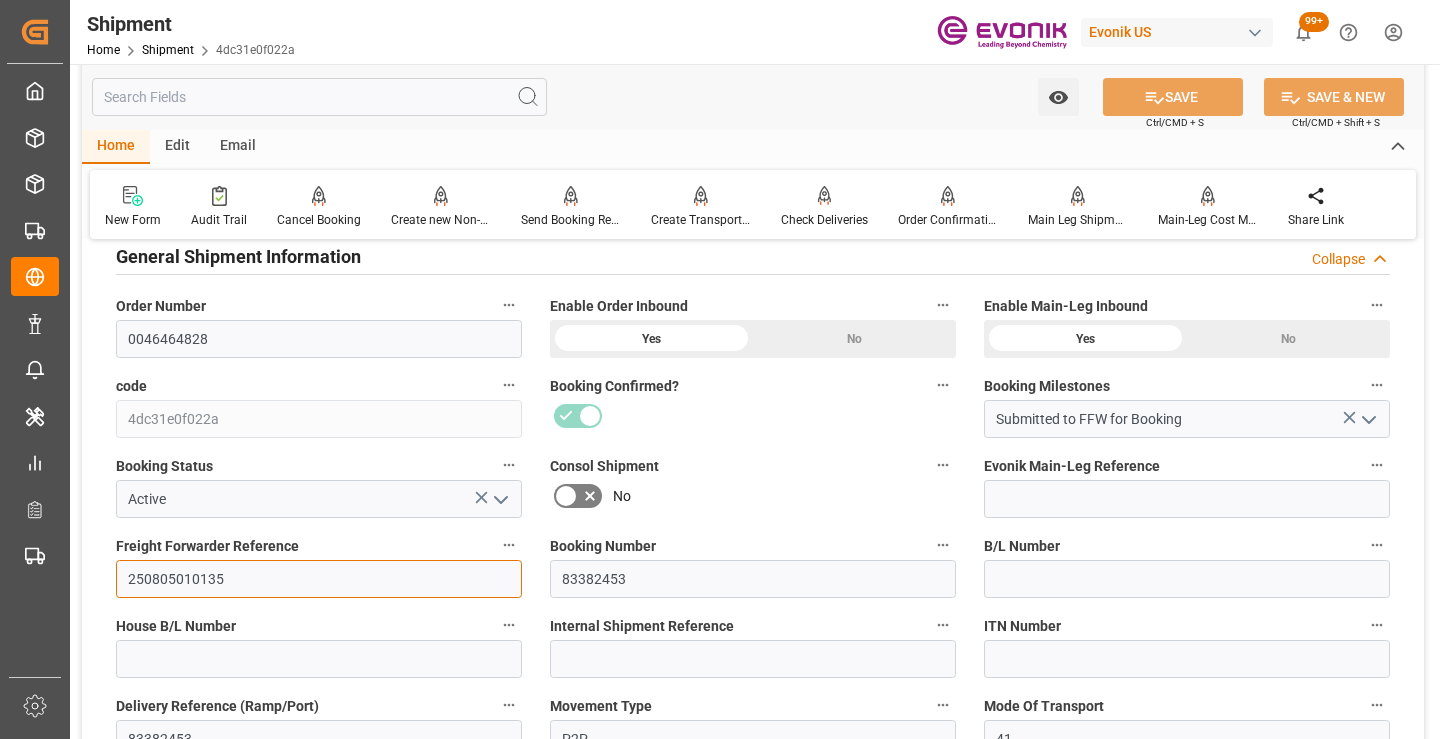 click on "250805010135" at bounding box center (319, 579) 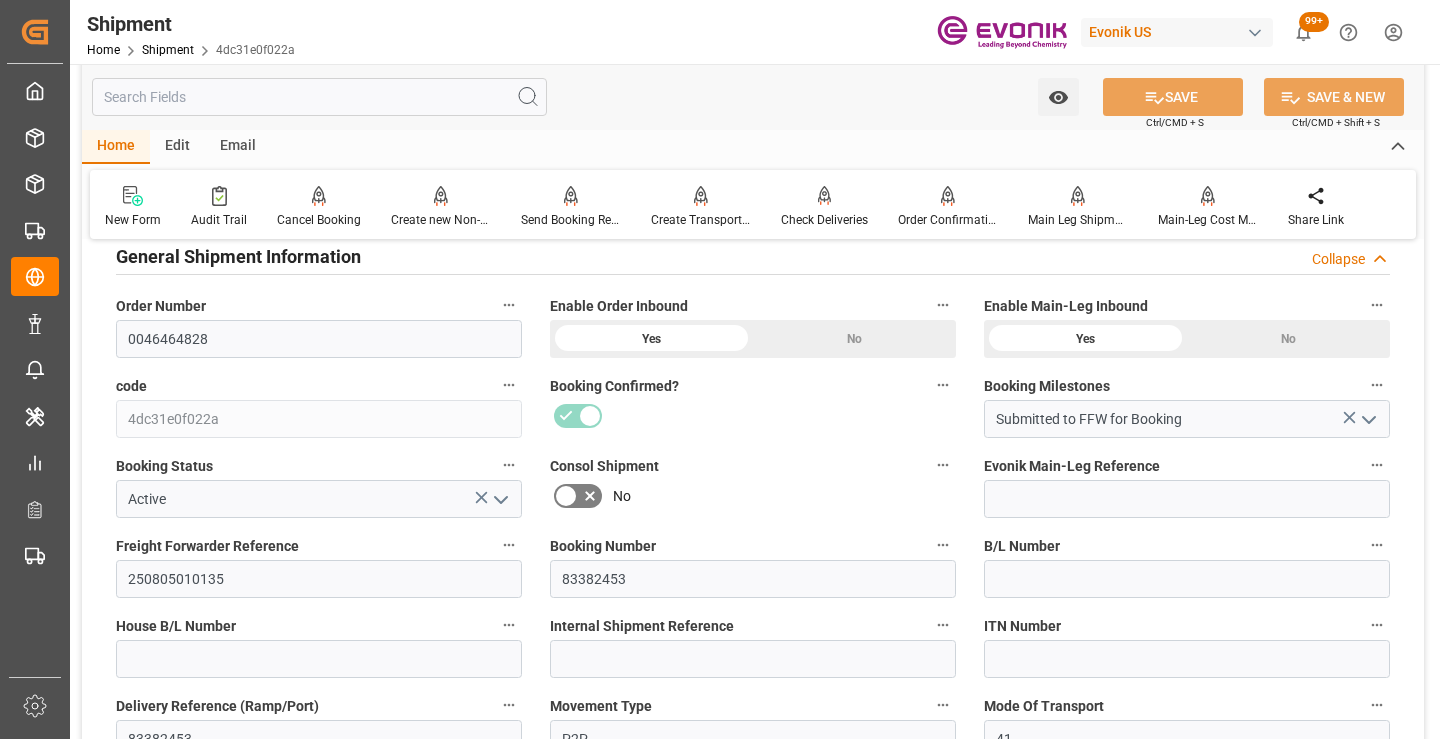 click at bounding box center (319, 97) 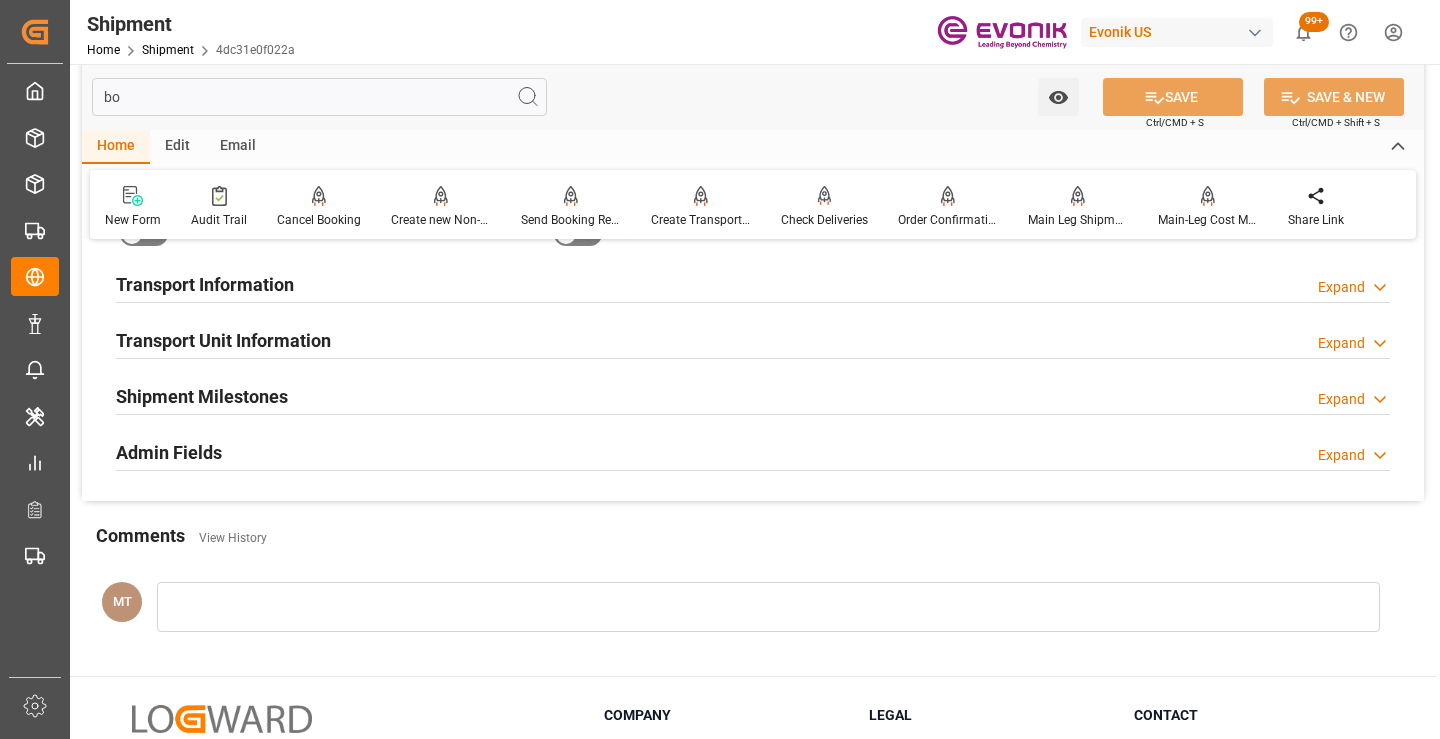 scroll, scrollTop: 40, scrollLeft: 0, axis: vertical 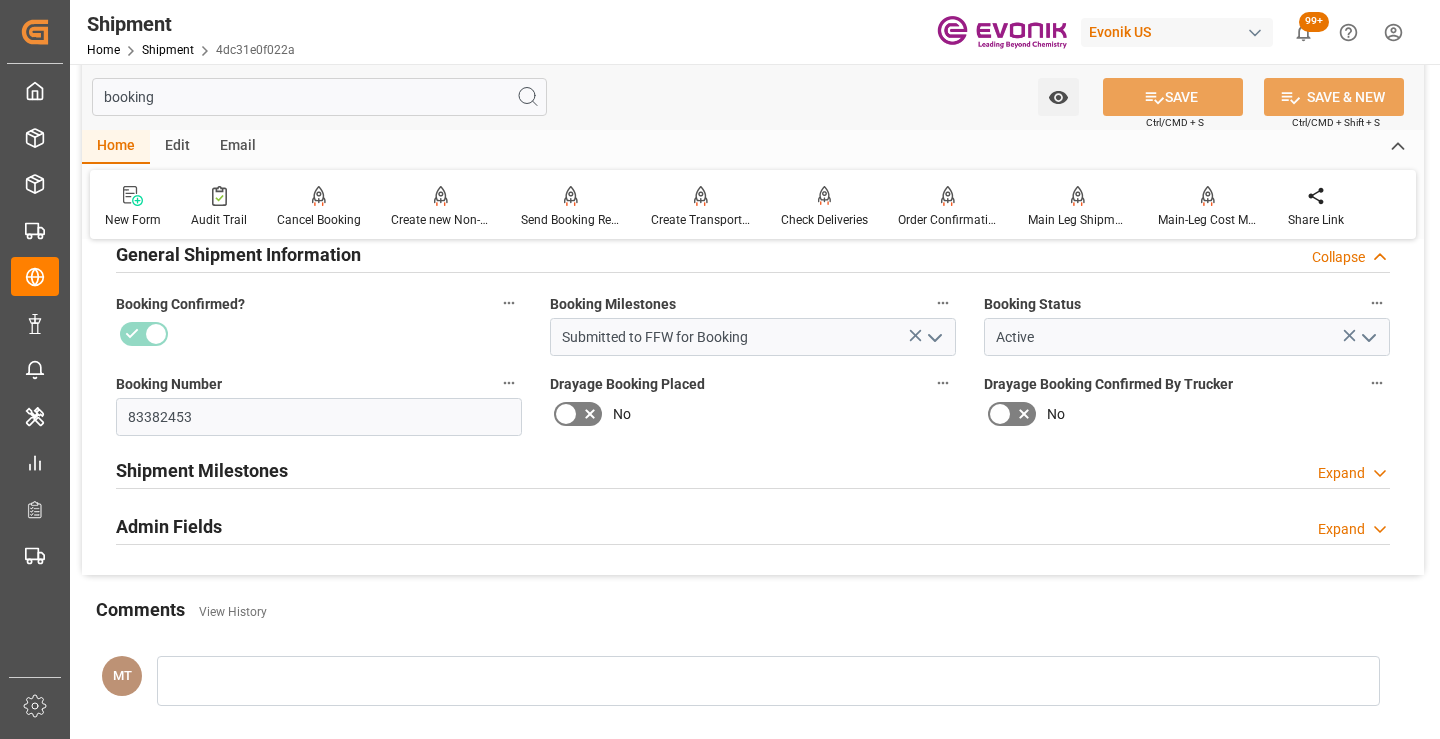 type on "booking" 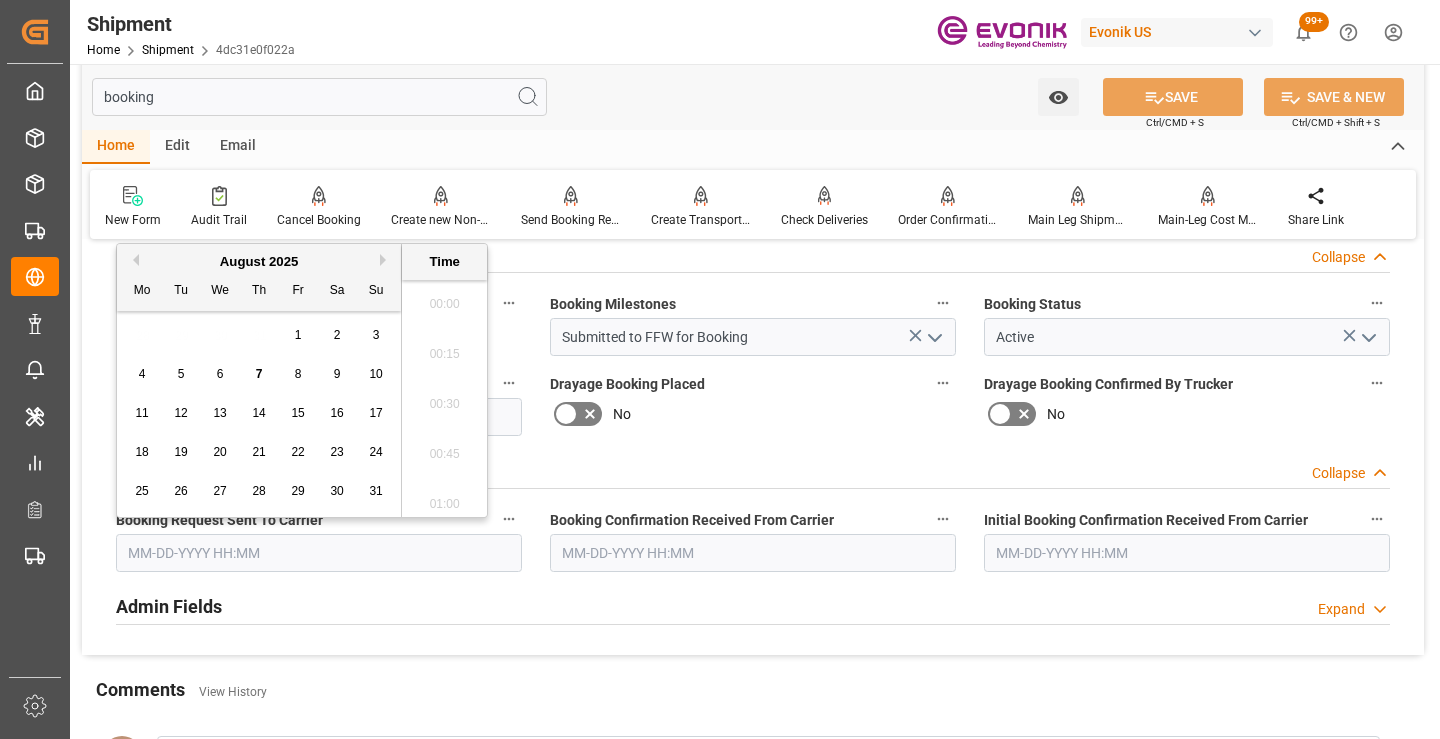 click at bounding box center [319, 553] 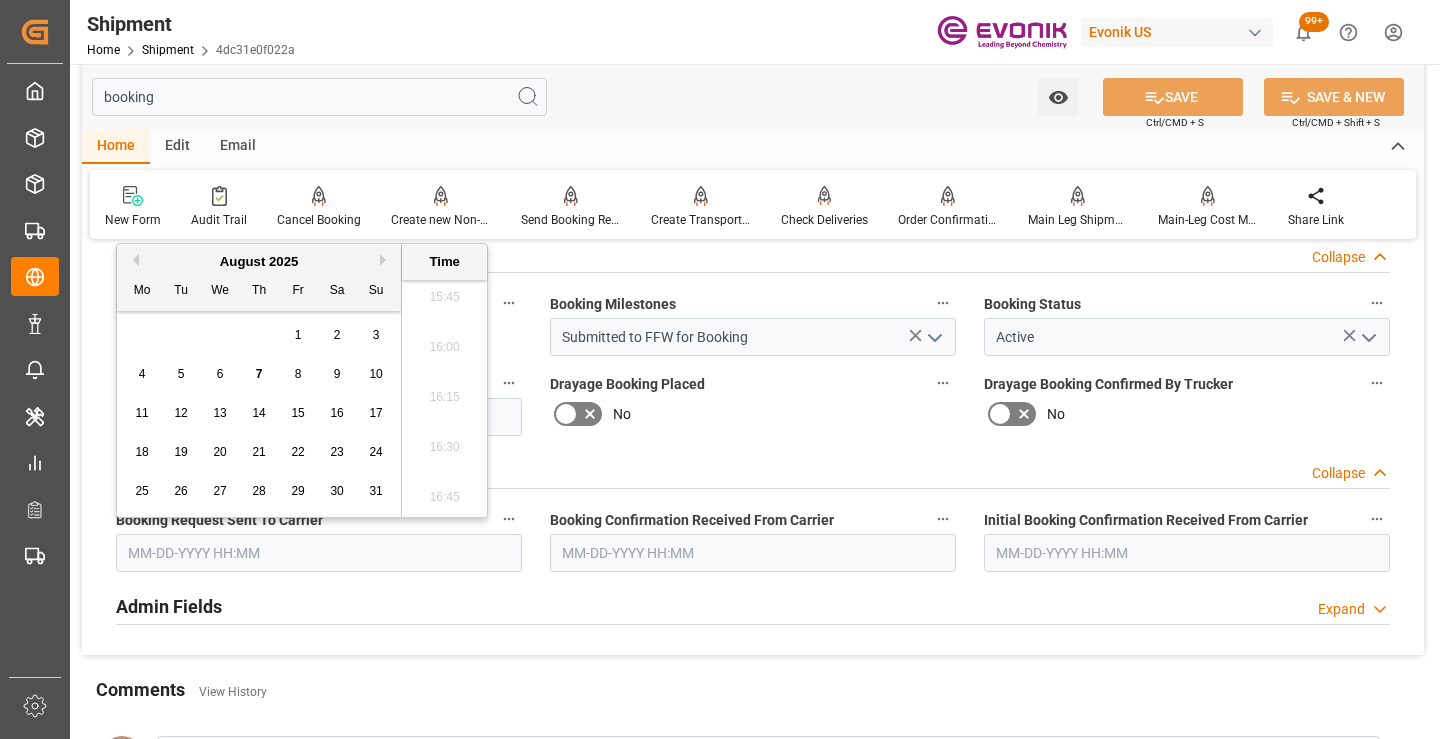 click on "6" at bounding box center [220, 374] 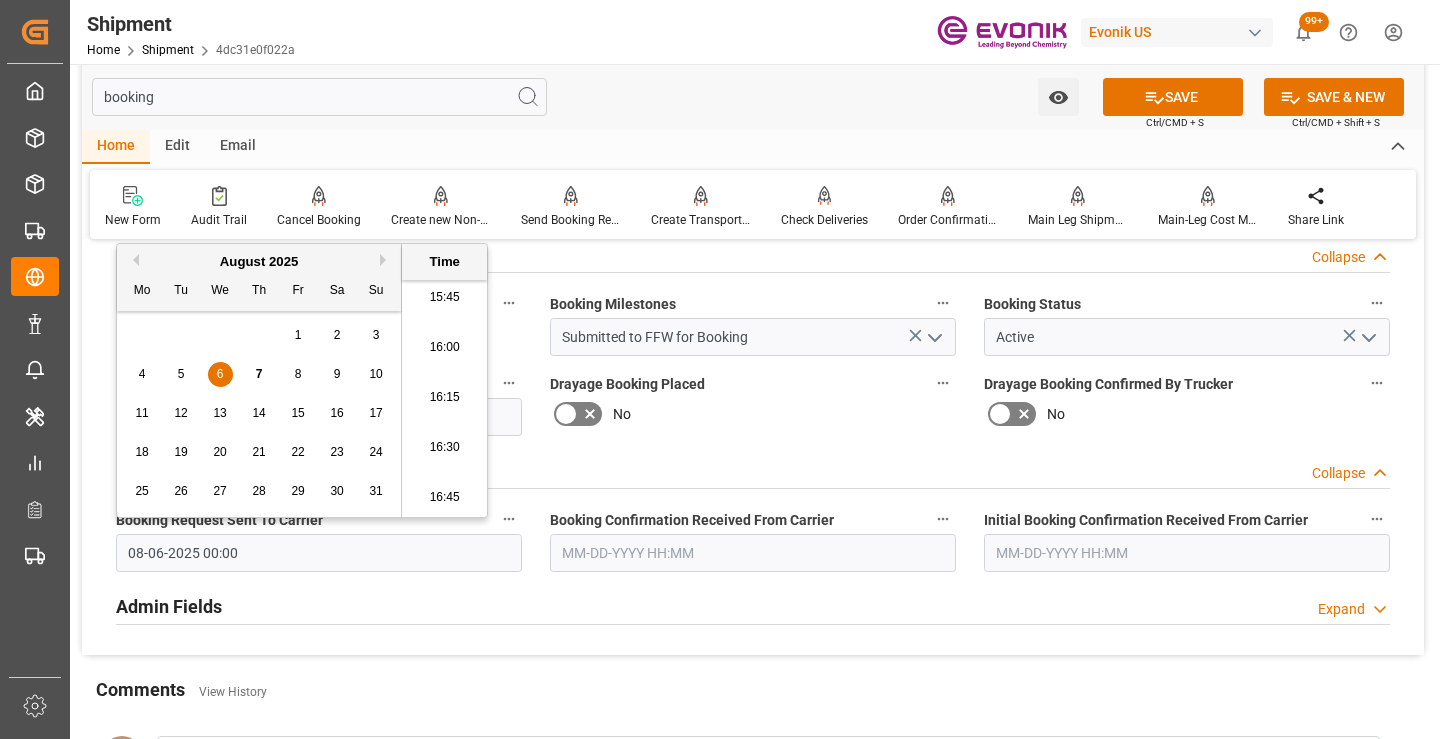 click at bounding box center [753, 553] 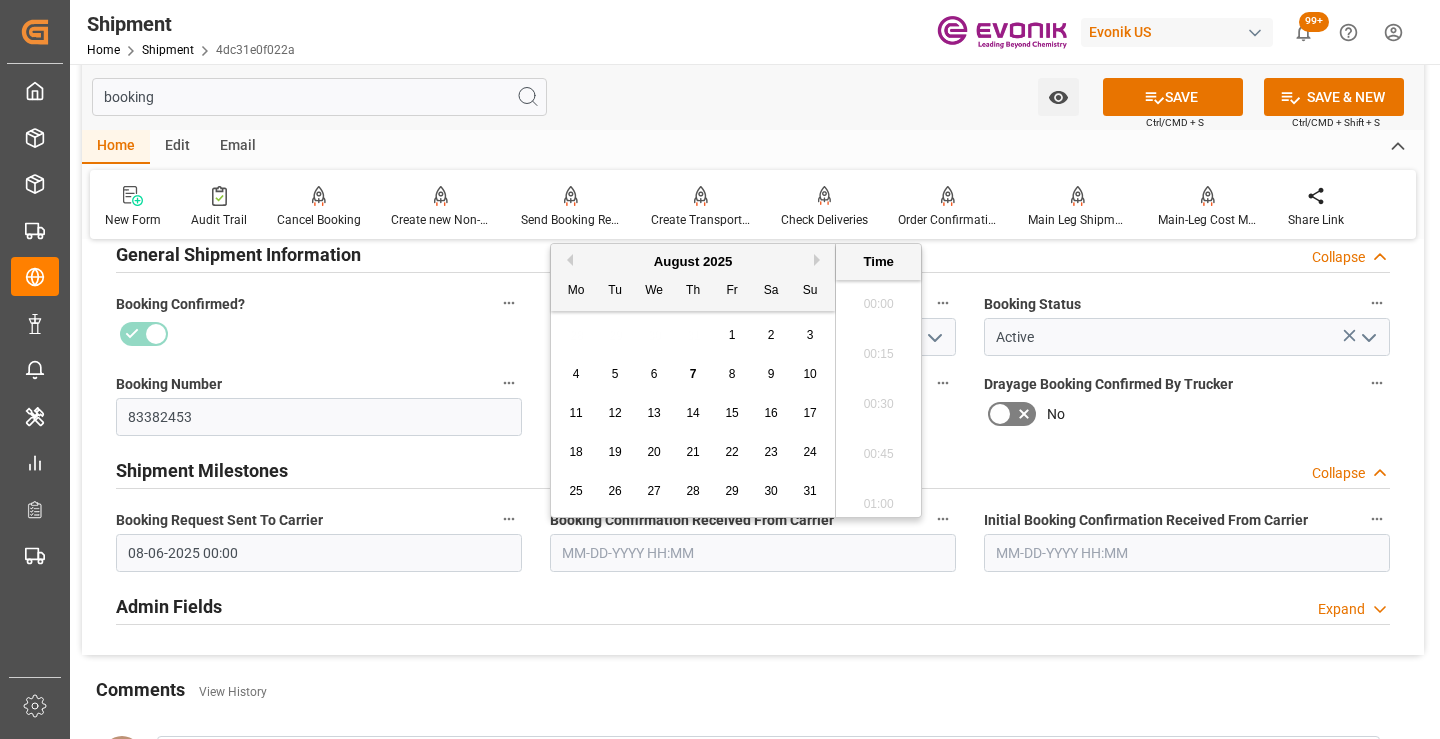 scroll, scrollTop: 3157, scrollLeft: 0, axis: vertical 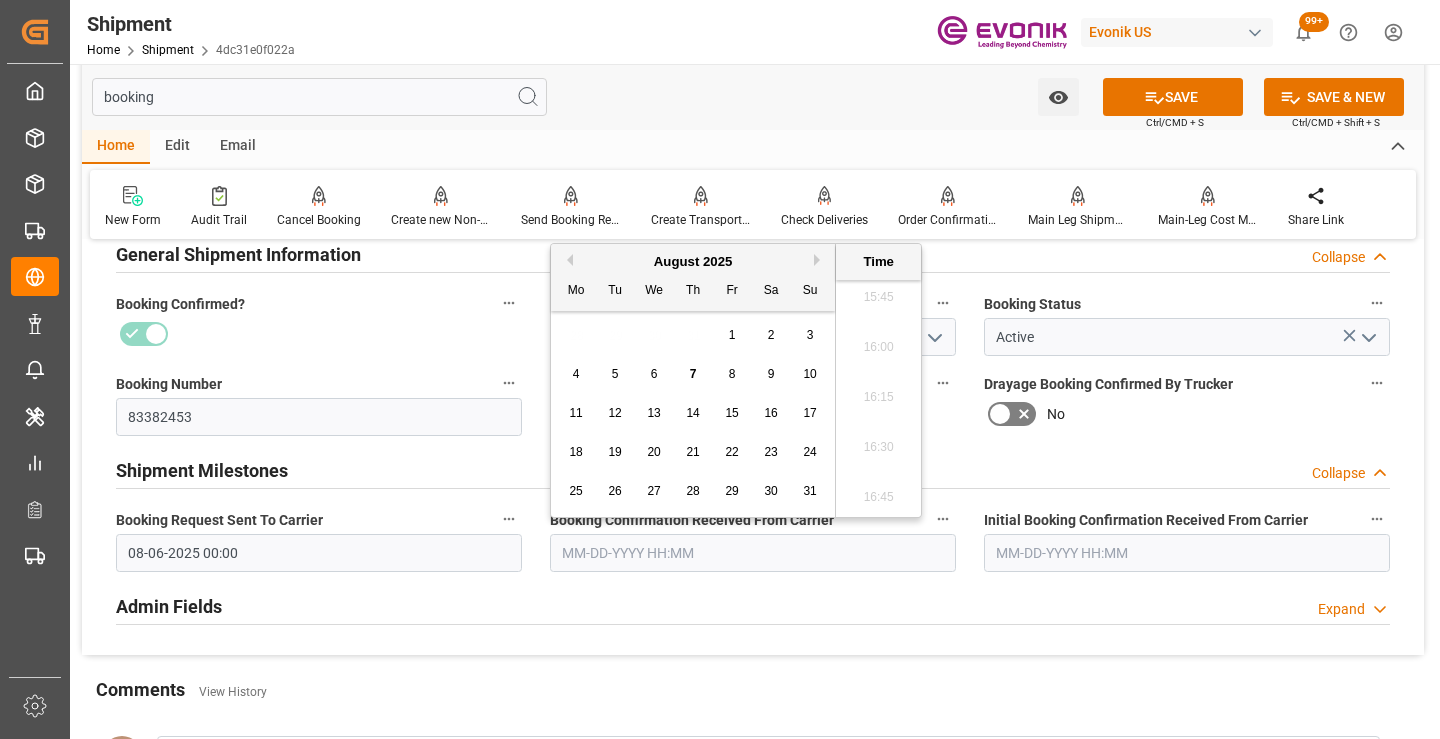 click on "7" at bounding box center [693, 374] 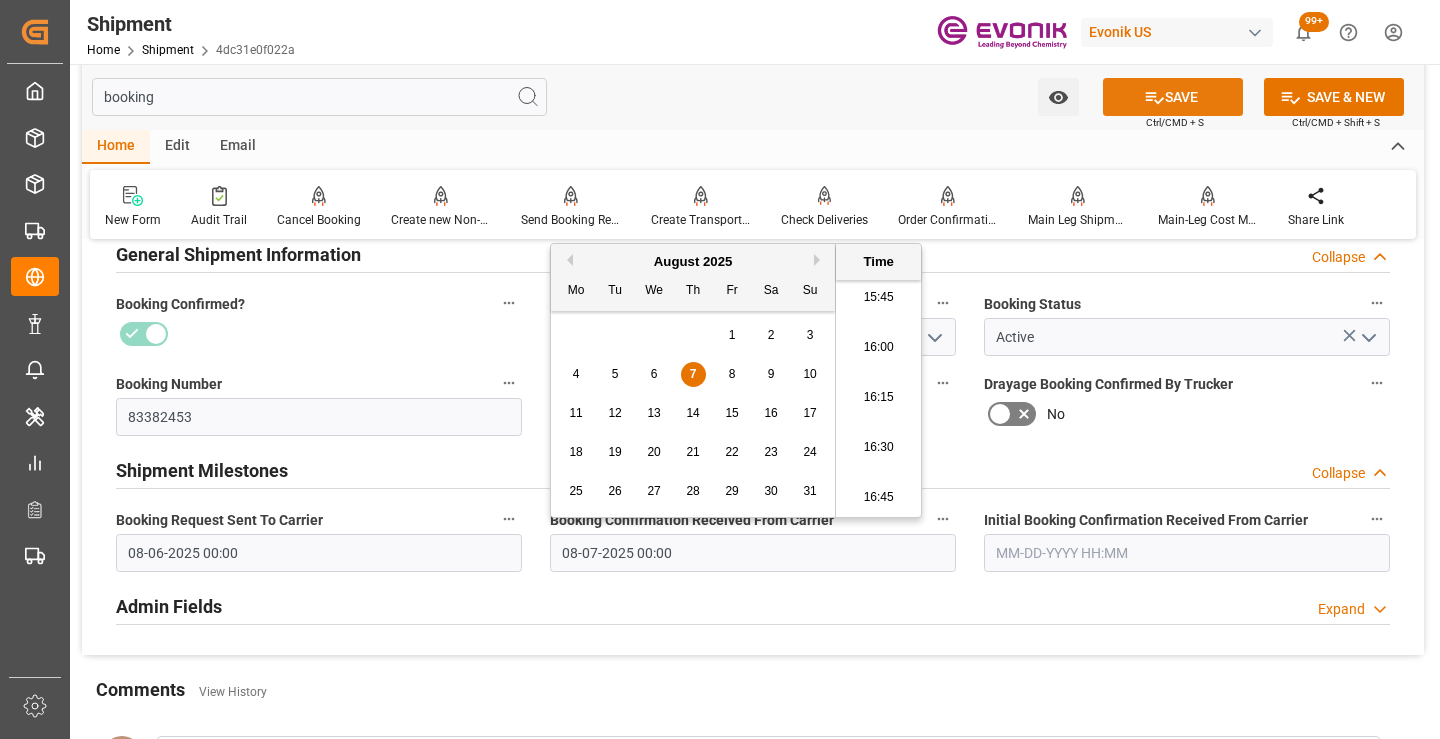 click 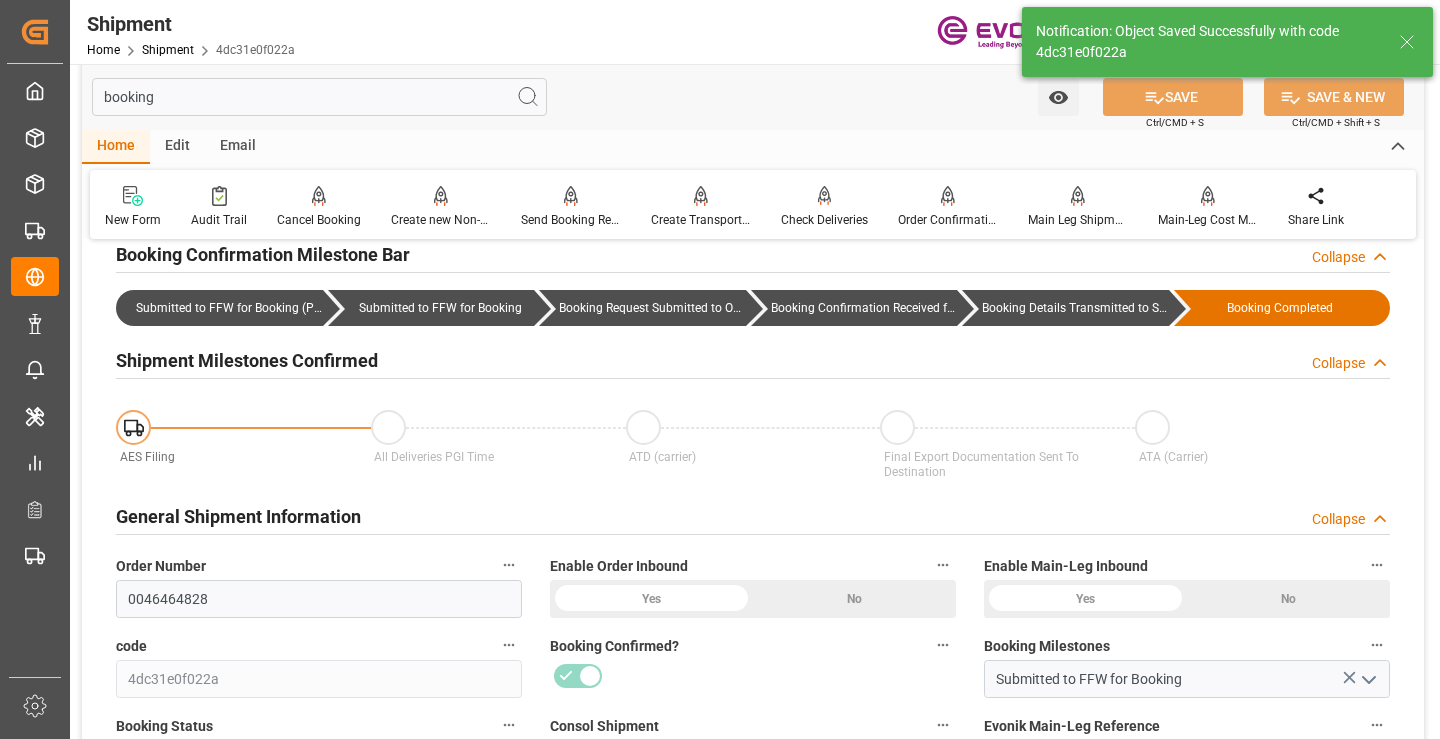 type on "Booking Details Transmitted to SAP" 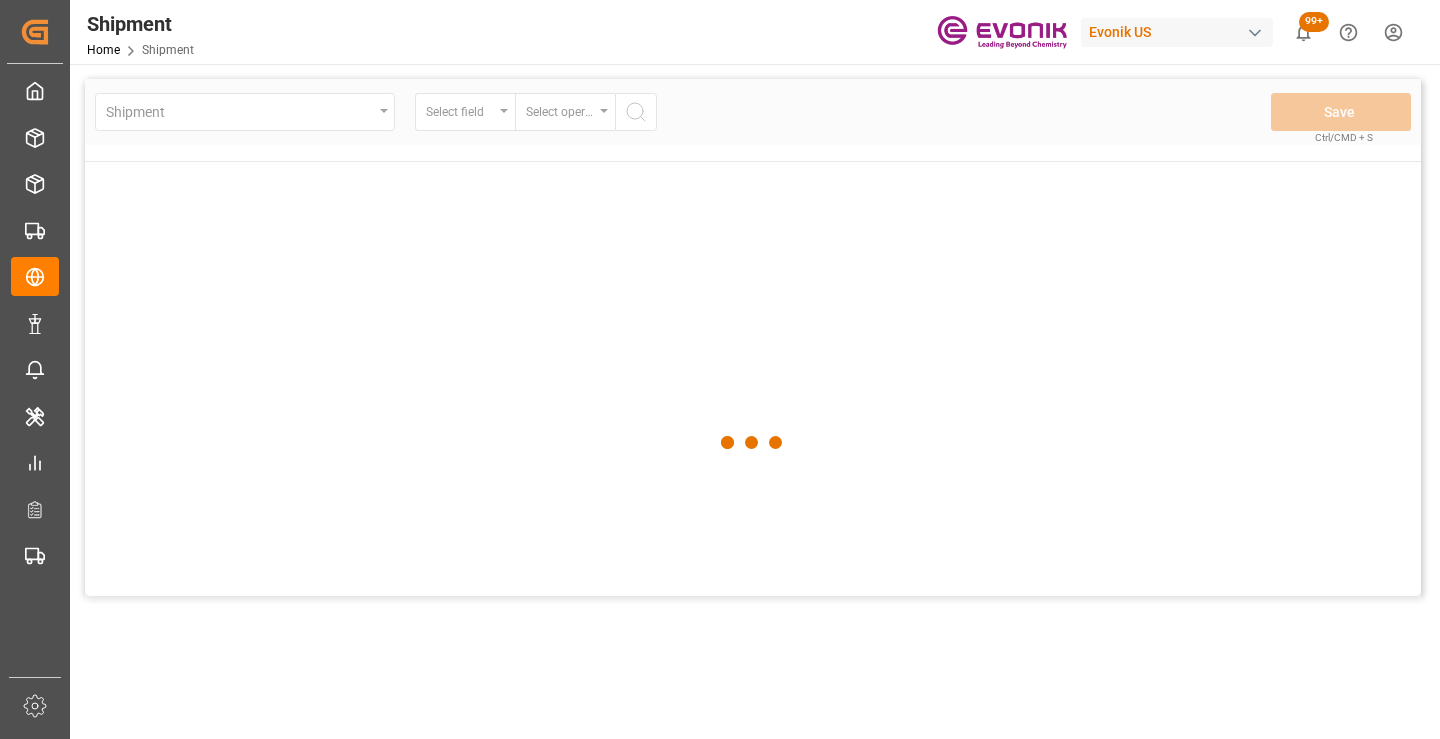 scroll, scrollTop: 0, scrollLeft: 0, axis: both 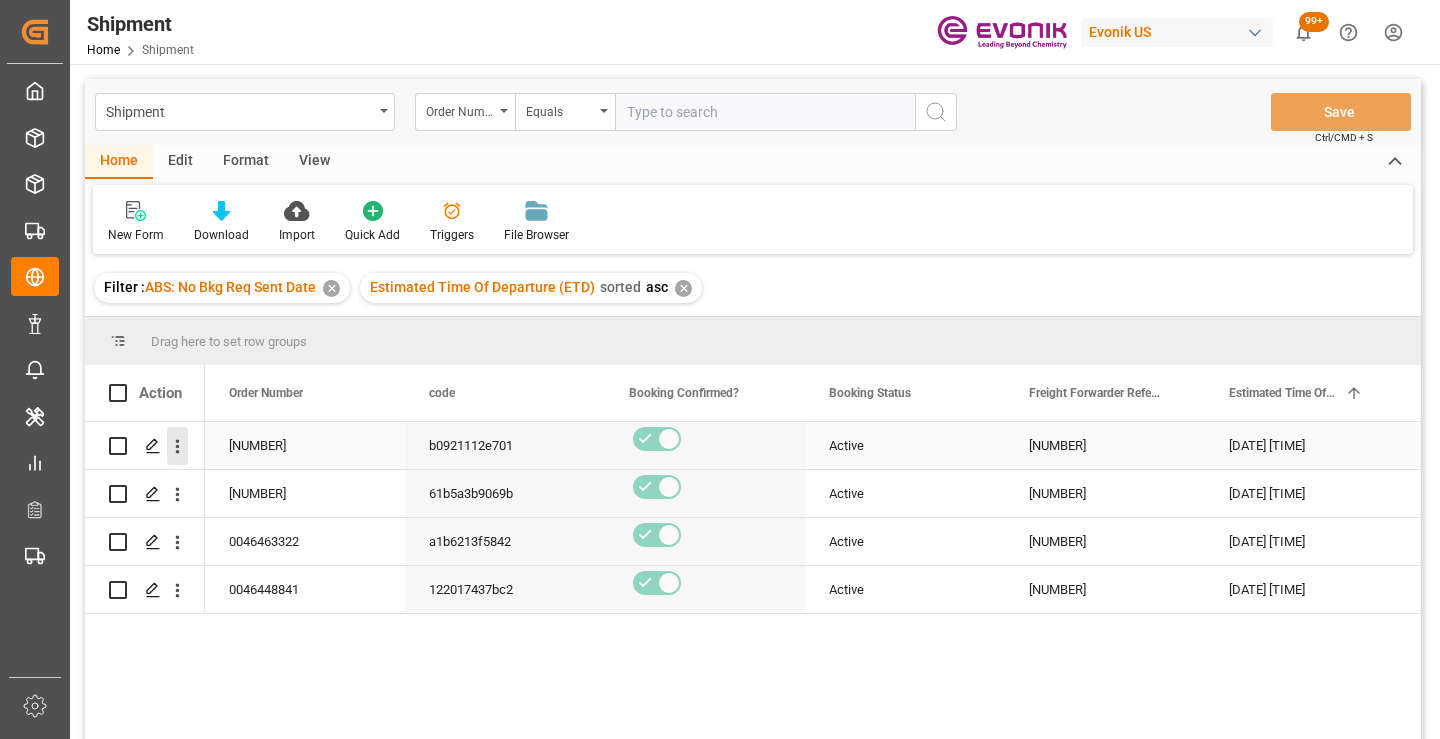 click 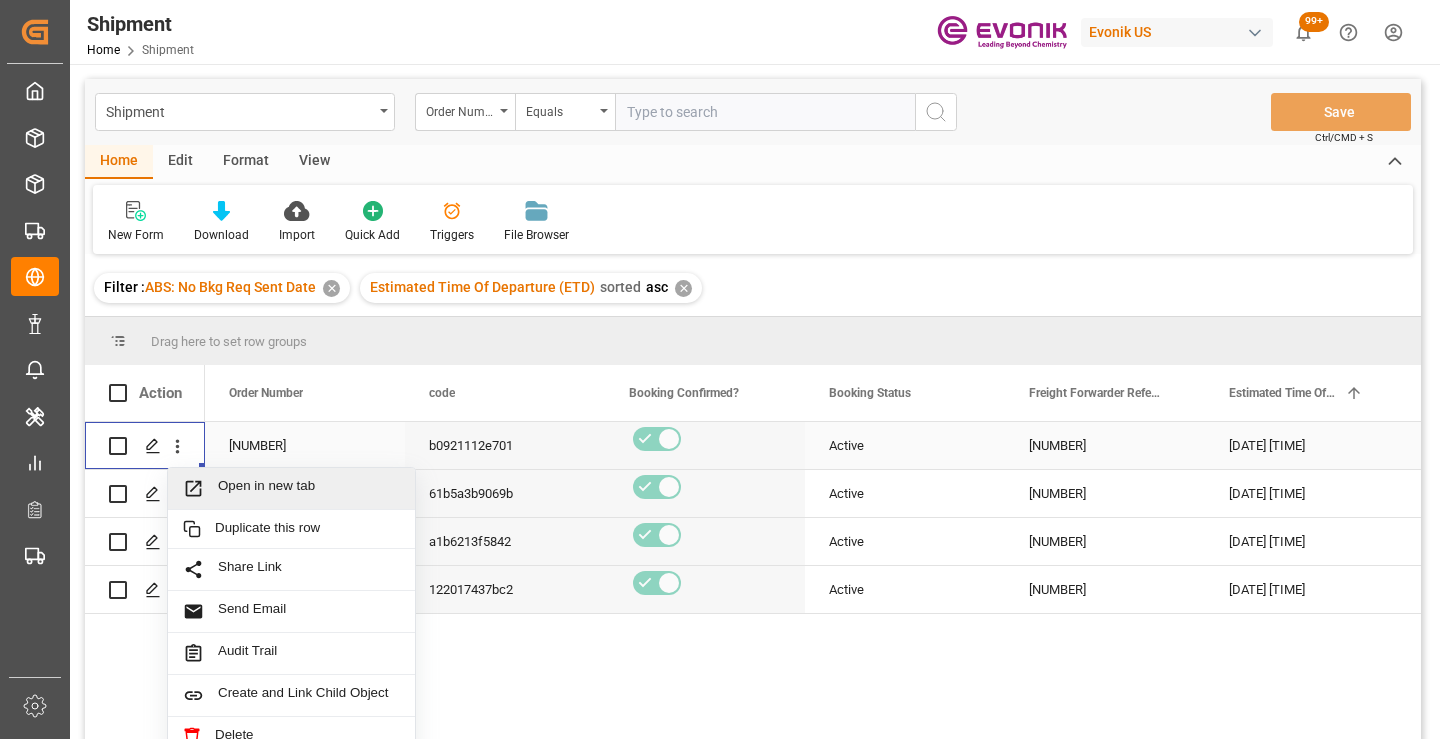 click on "Open in new tab" at bounding box center (309, 488) 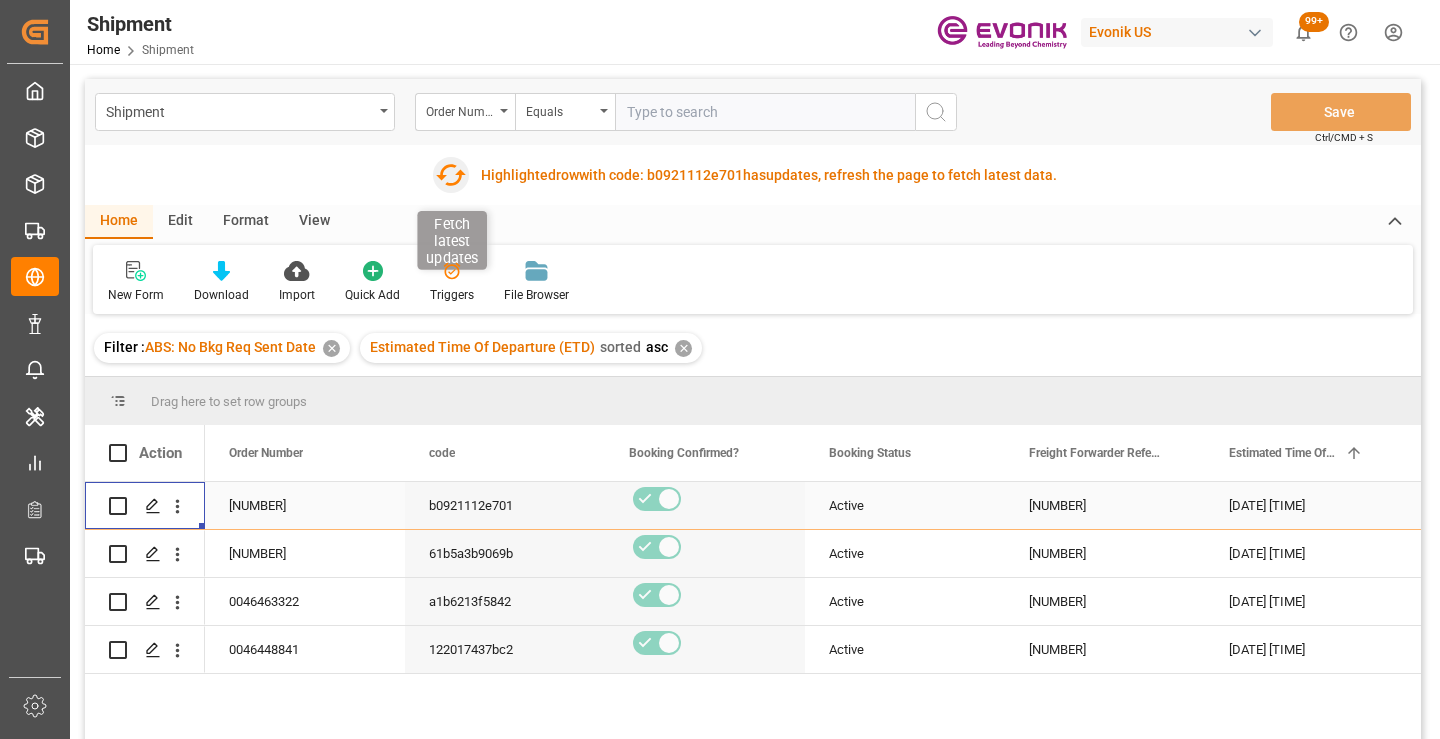 click 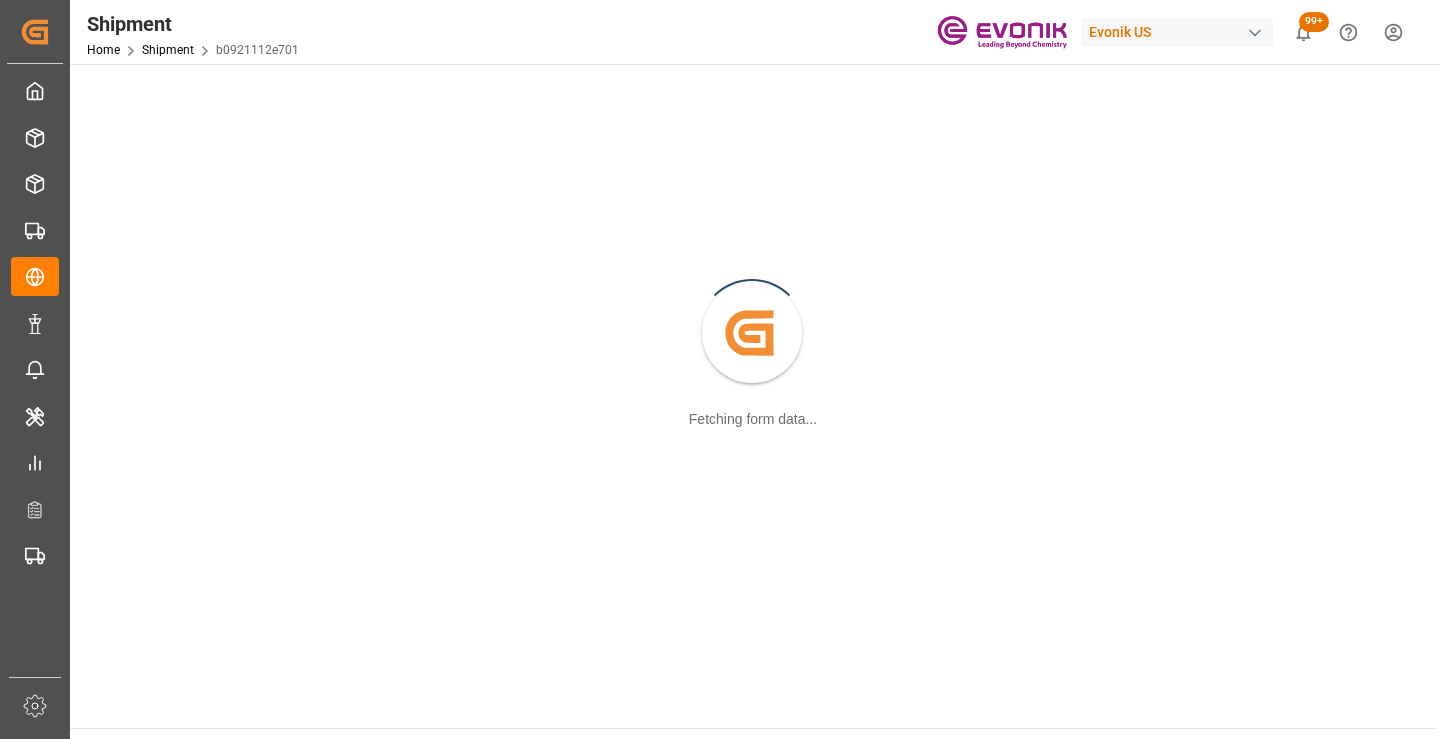 scroll, scrollTop: 0, scrollLeft: 0, axis: both 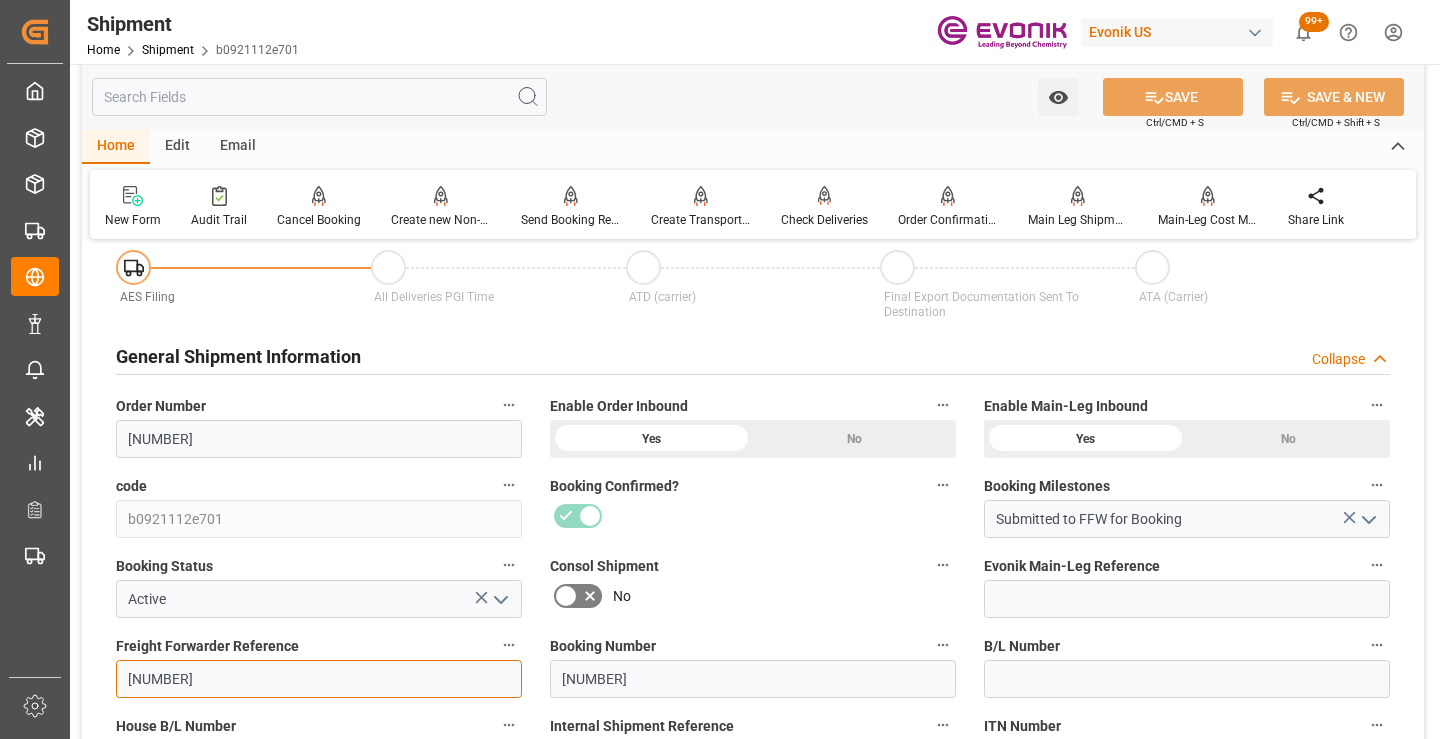 click on "250805000313" at bounding box center (319, 679) 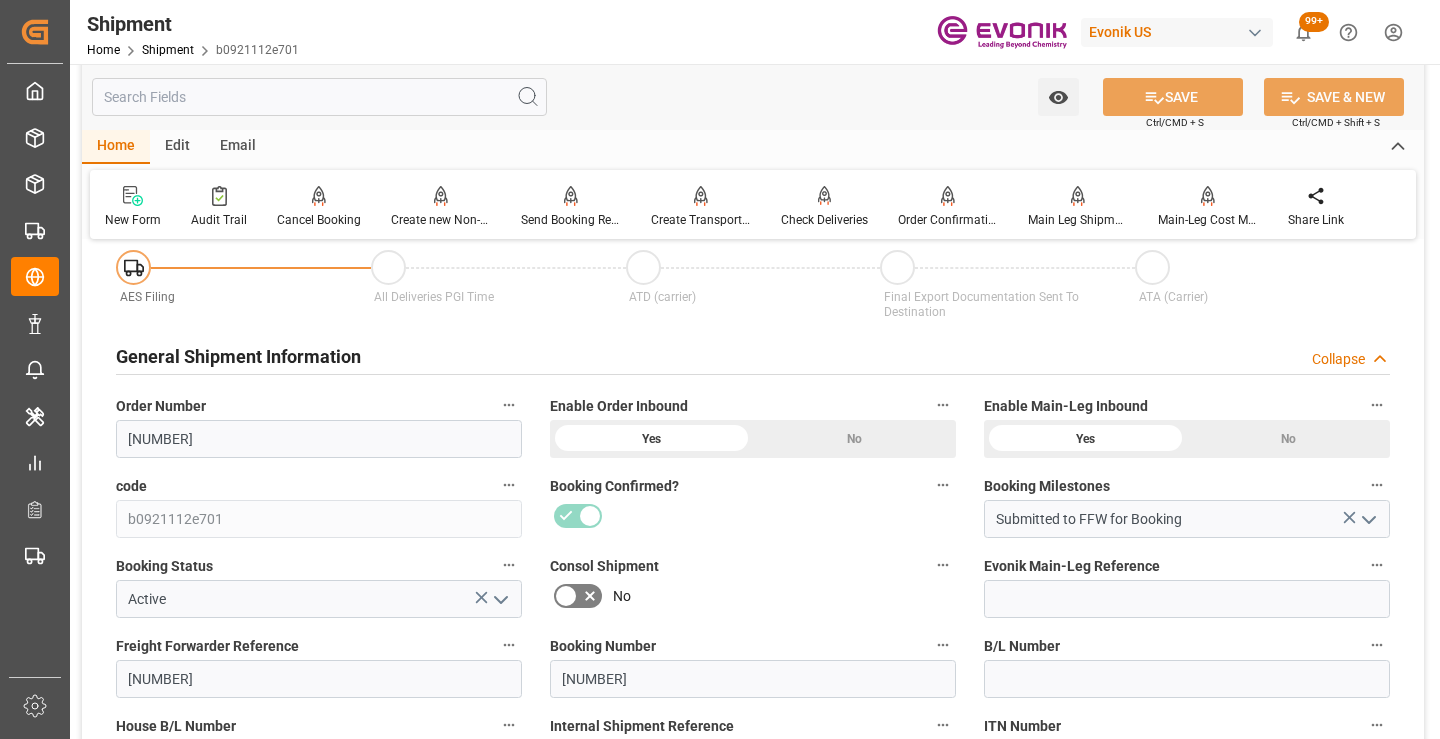 click at bounding box center (319, 97) 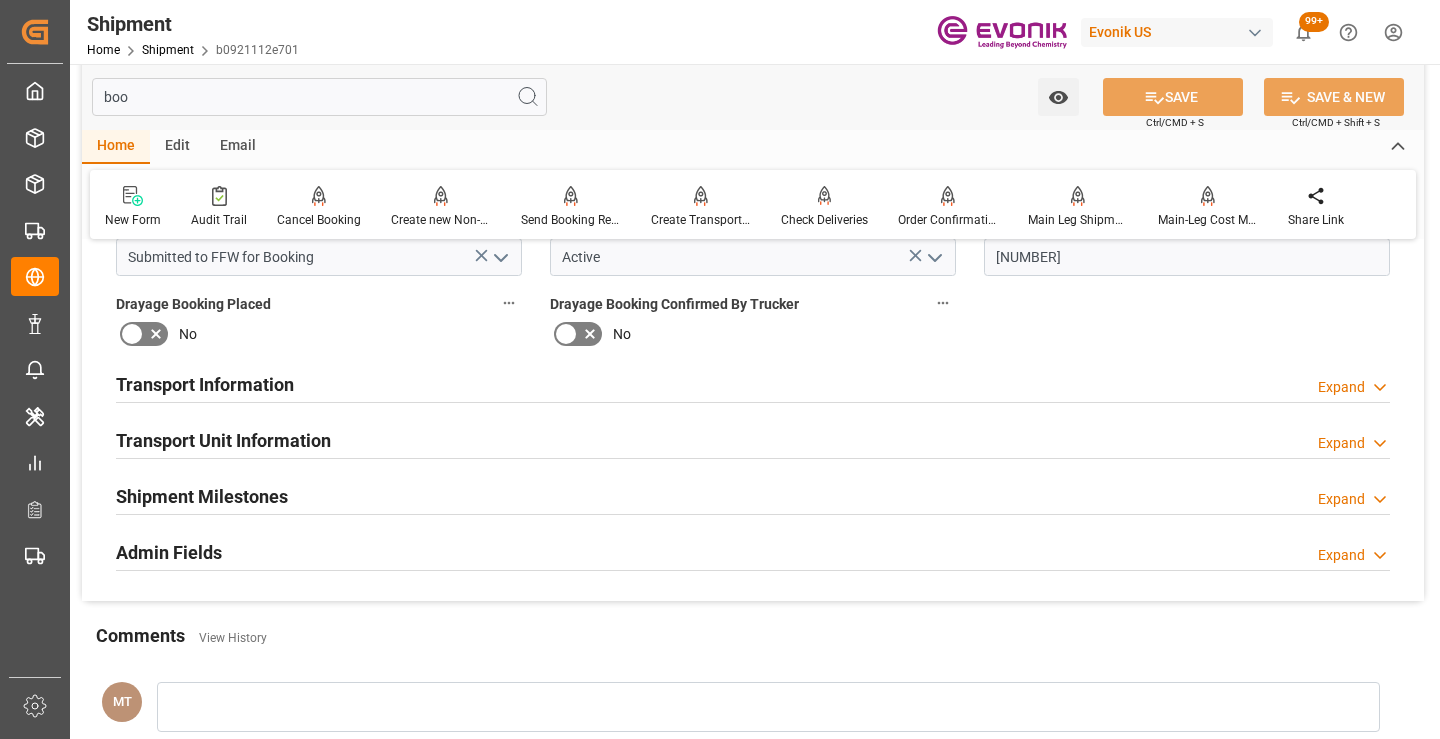 scroll, scrollTop: 0, scrollLeft: 0, axis: both 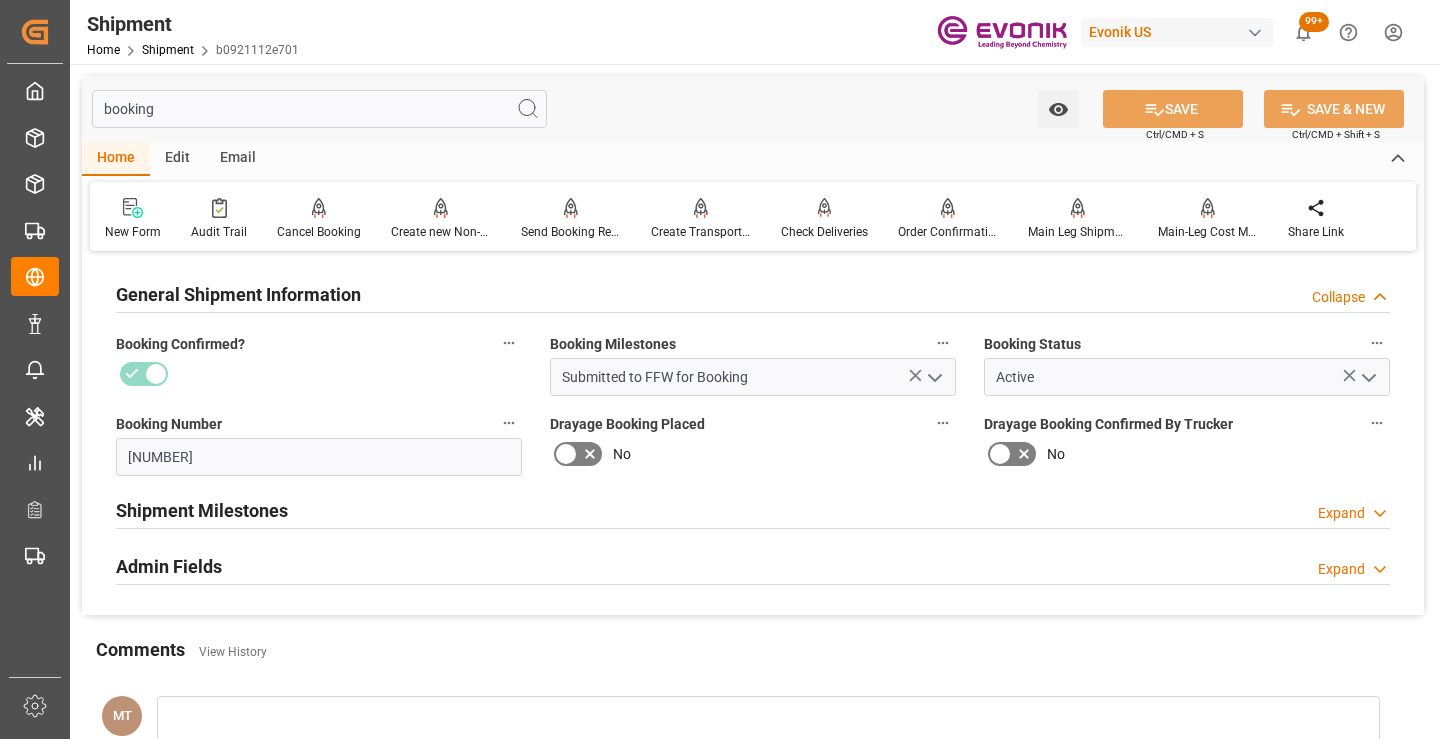 type on "booking" 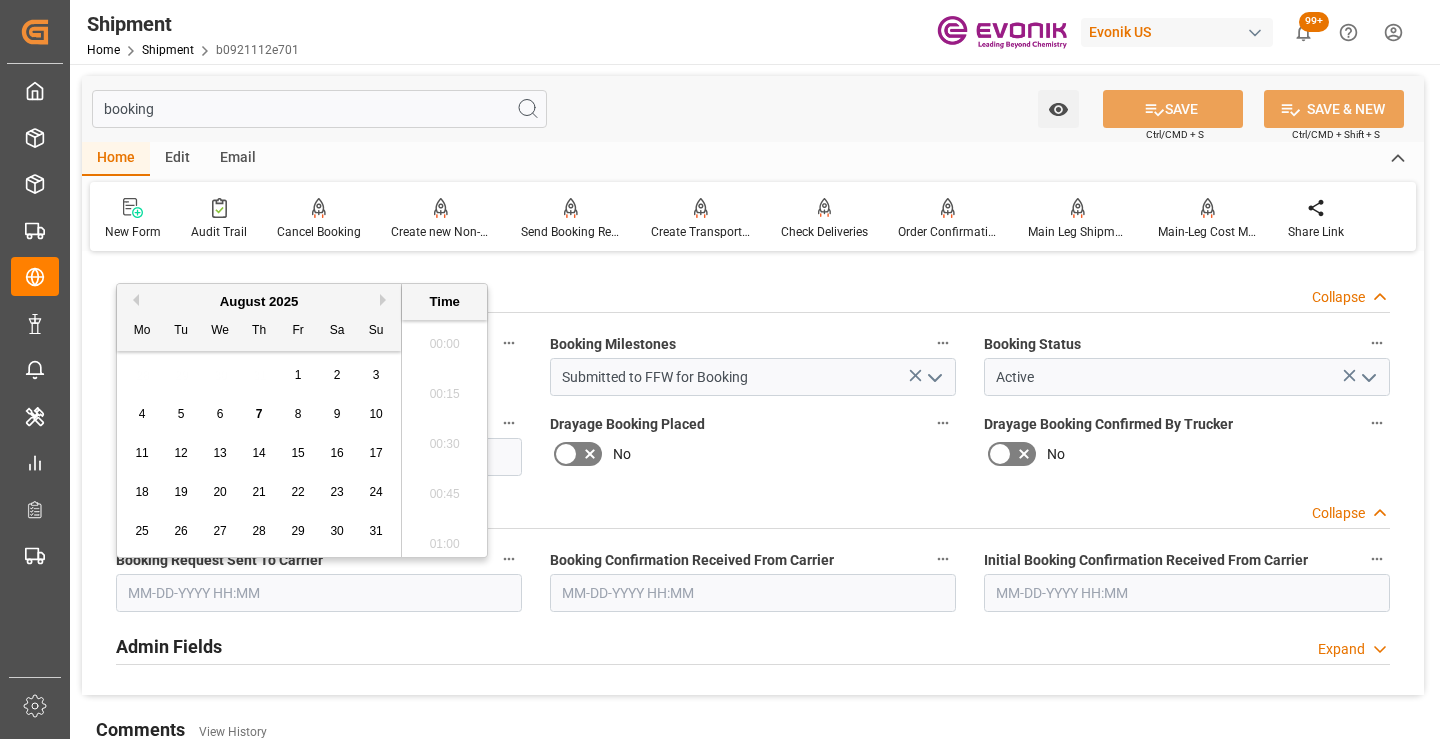 click at bounding box center [319, 593] 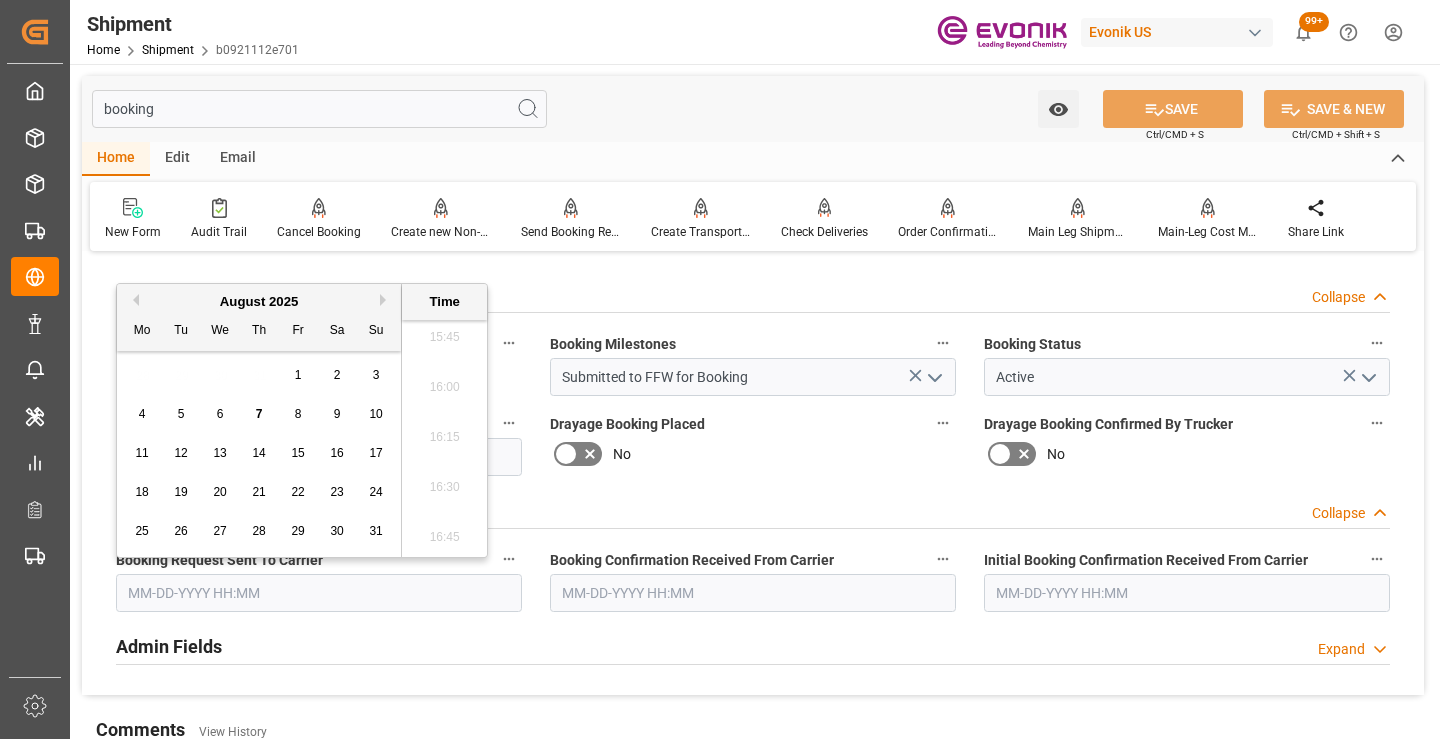 click on "6" at bounding box center (220, 415) 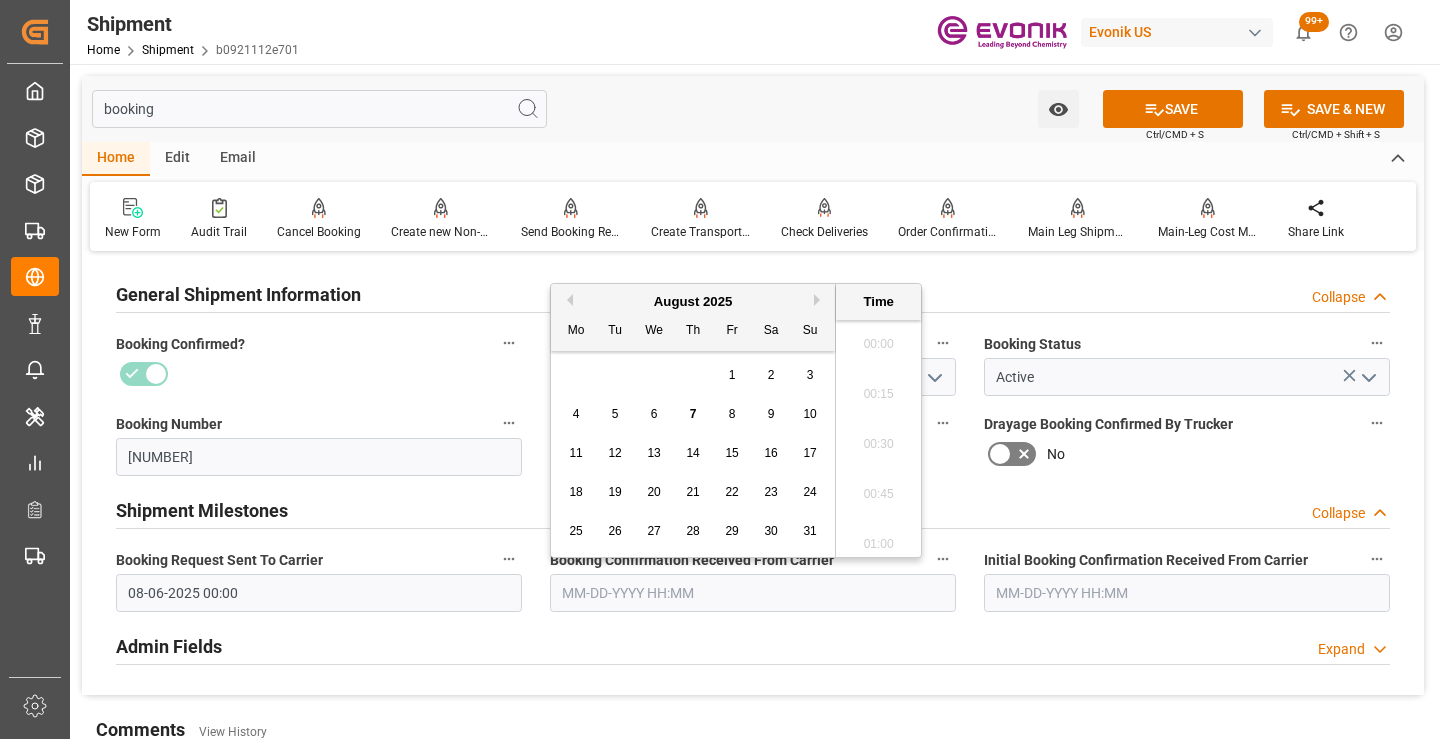 click at bounding box center (753, 593) 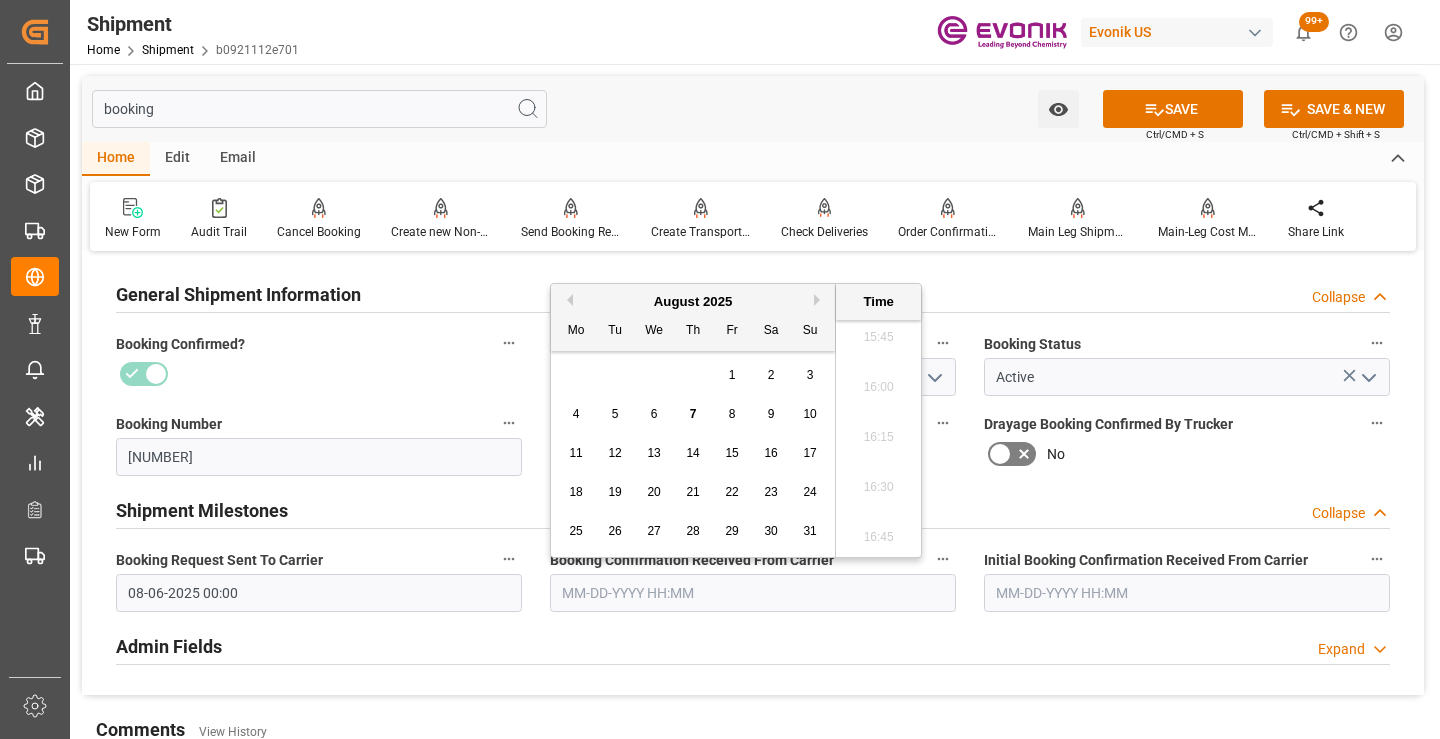 click on "7" at bounding box center (693, 414) 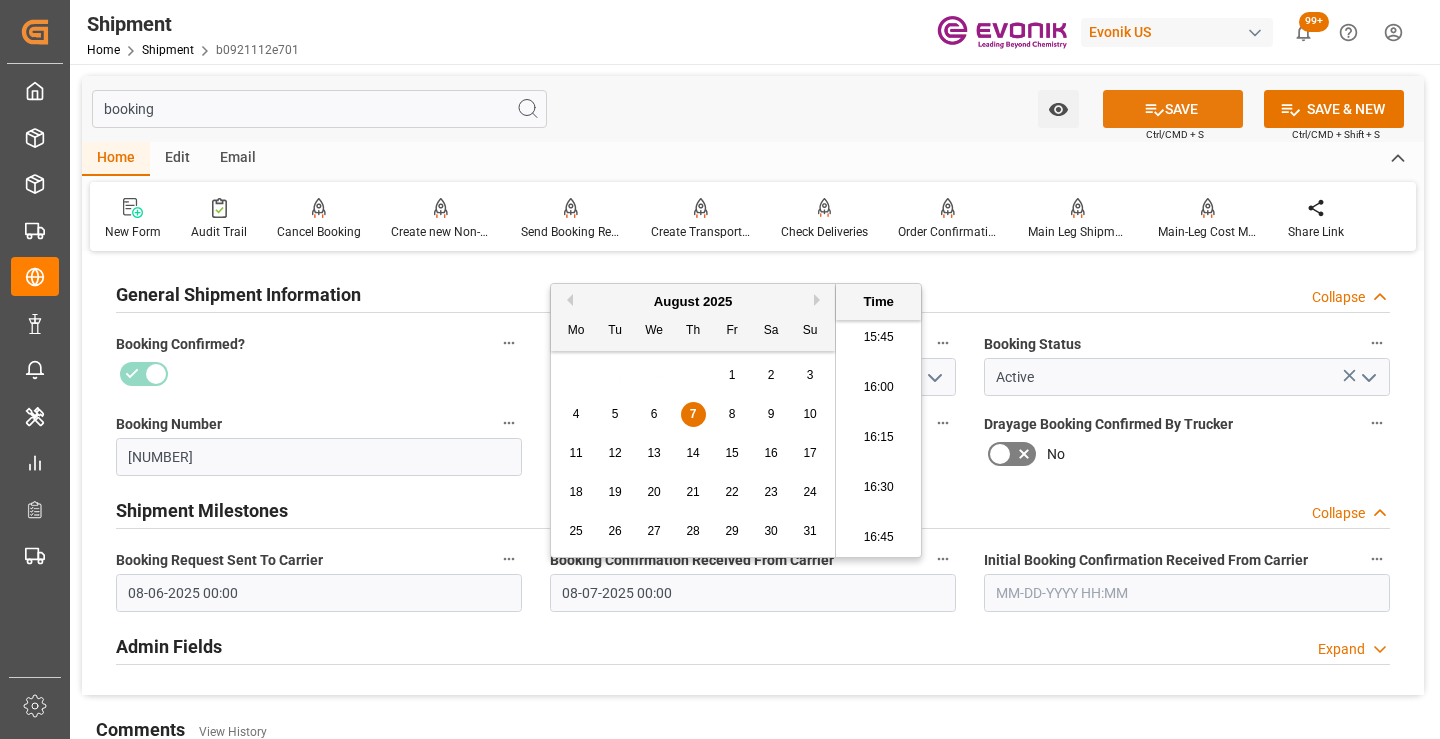 click on "SAVE" at bounding box center (1173, 109) 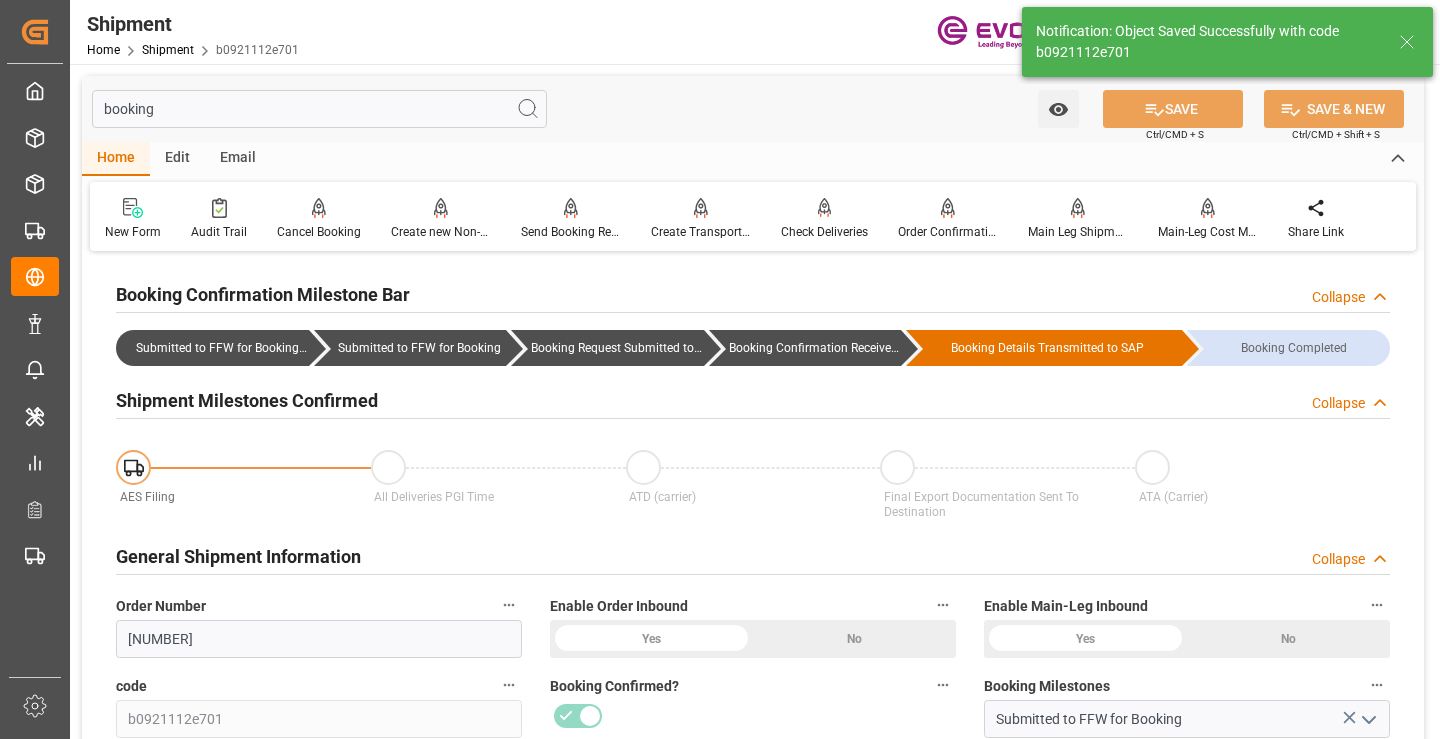 type on "Booking Confirmation Received from Ocean Carrier" 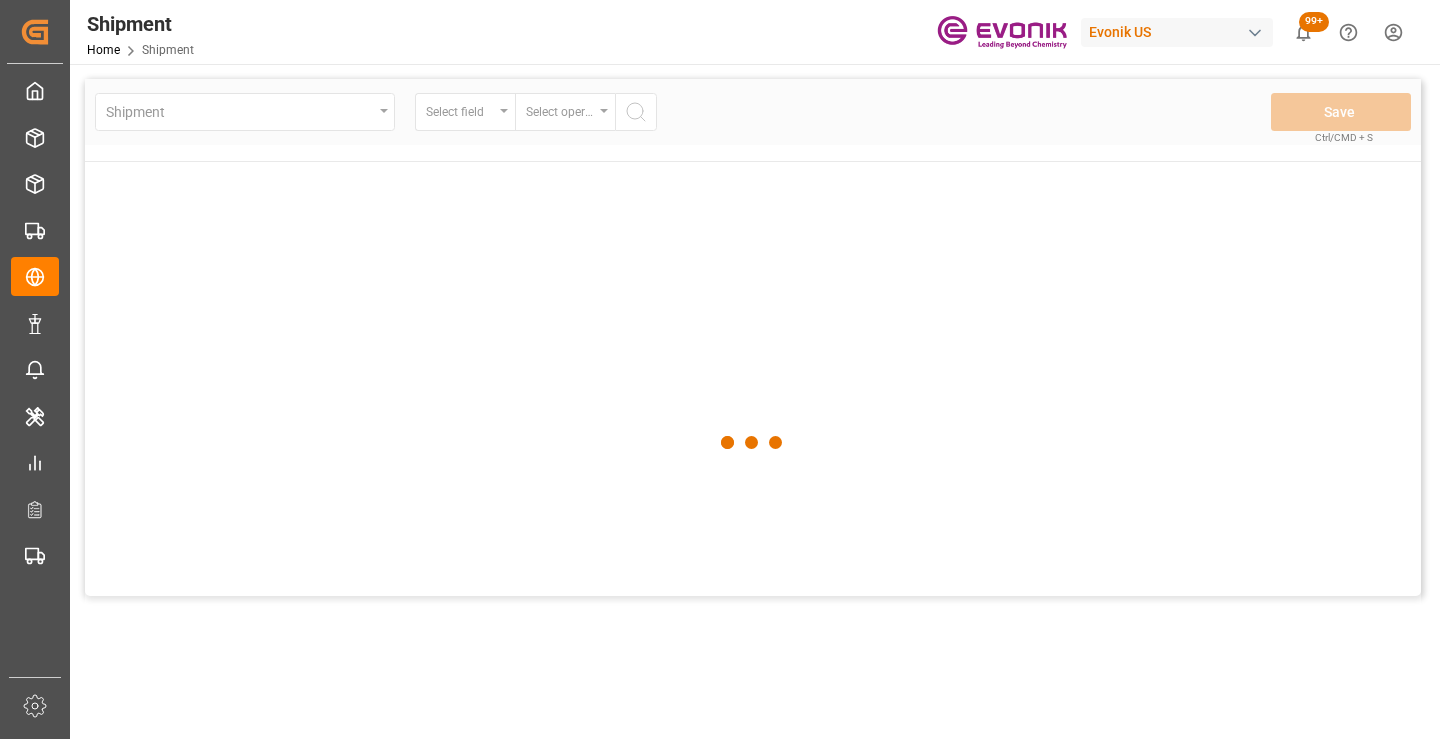 scroll, scrollTop: 0, scrollLeft: 0, axis: both 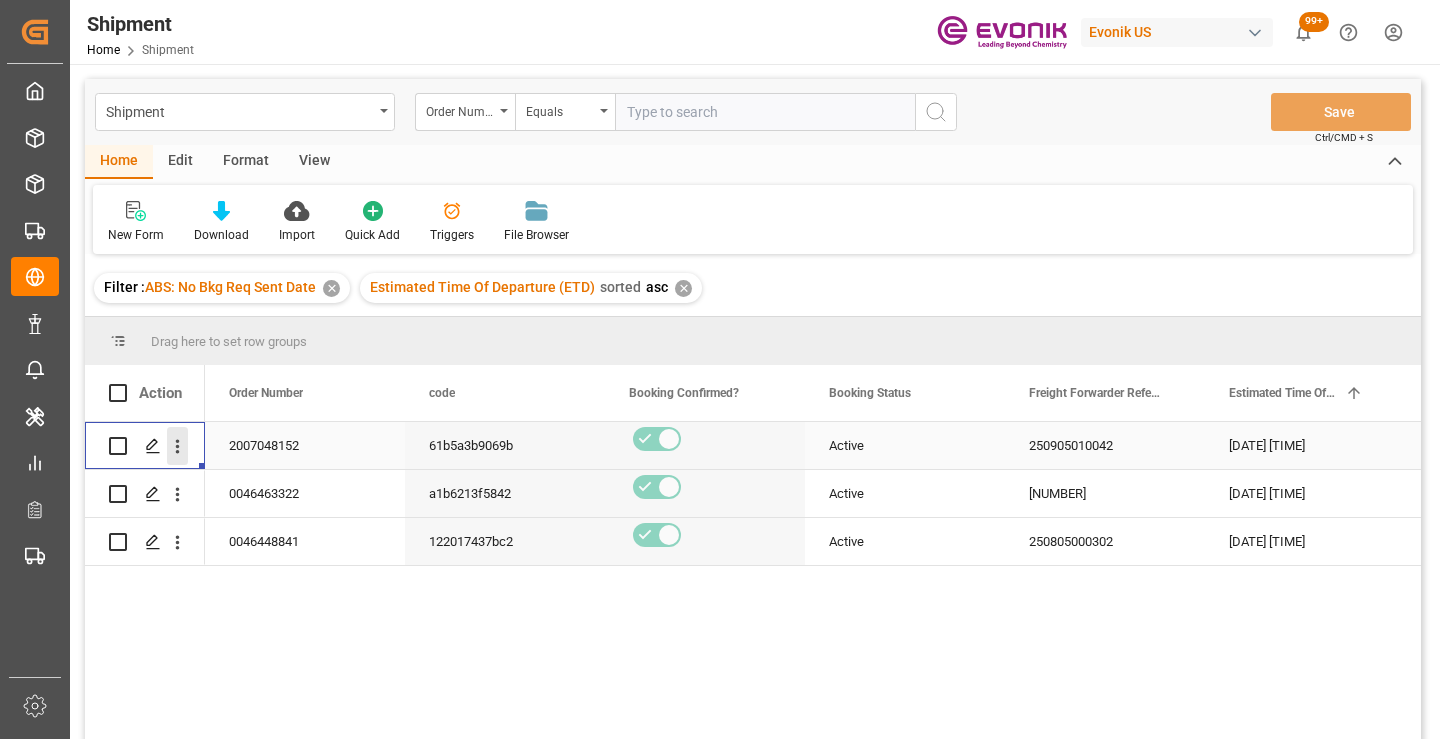 click 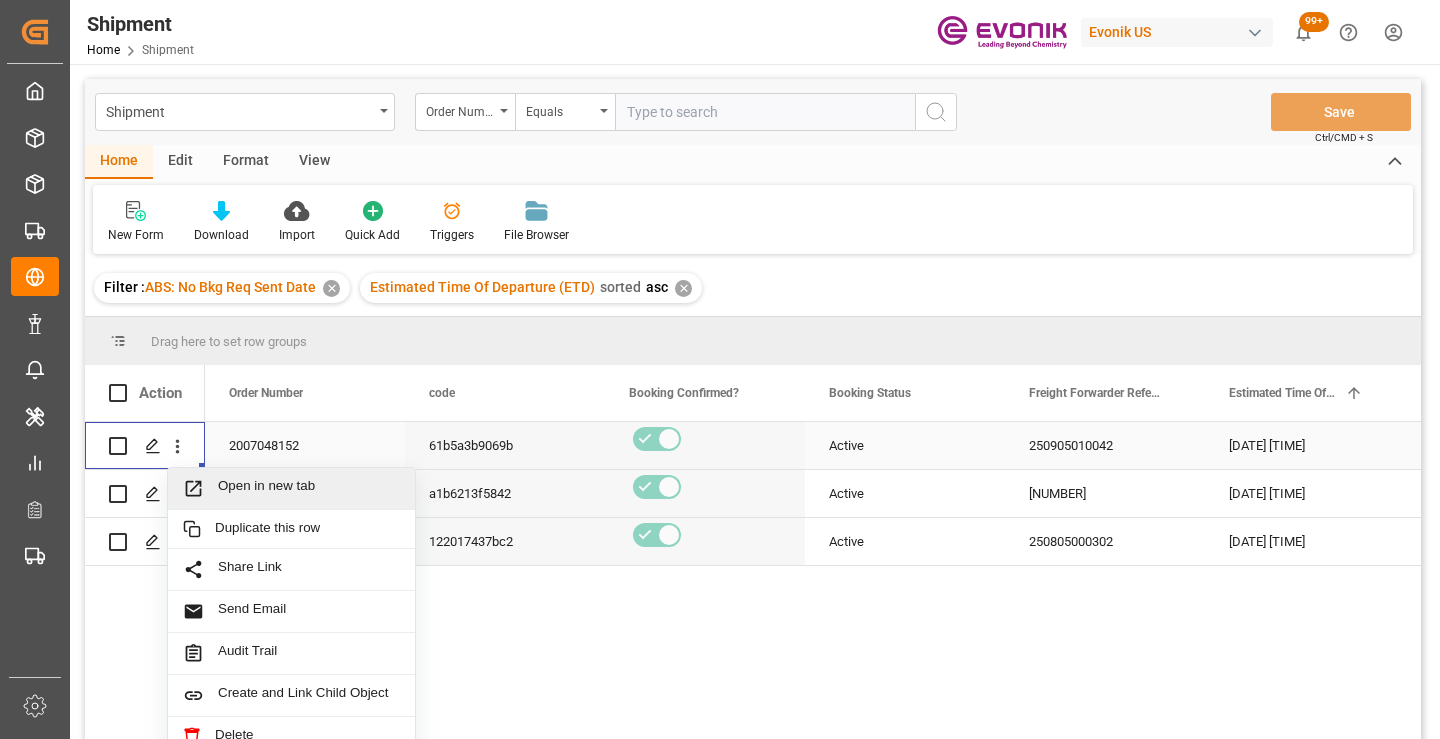 click on "Open in new tab" at bounding box center (309, 488) 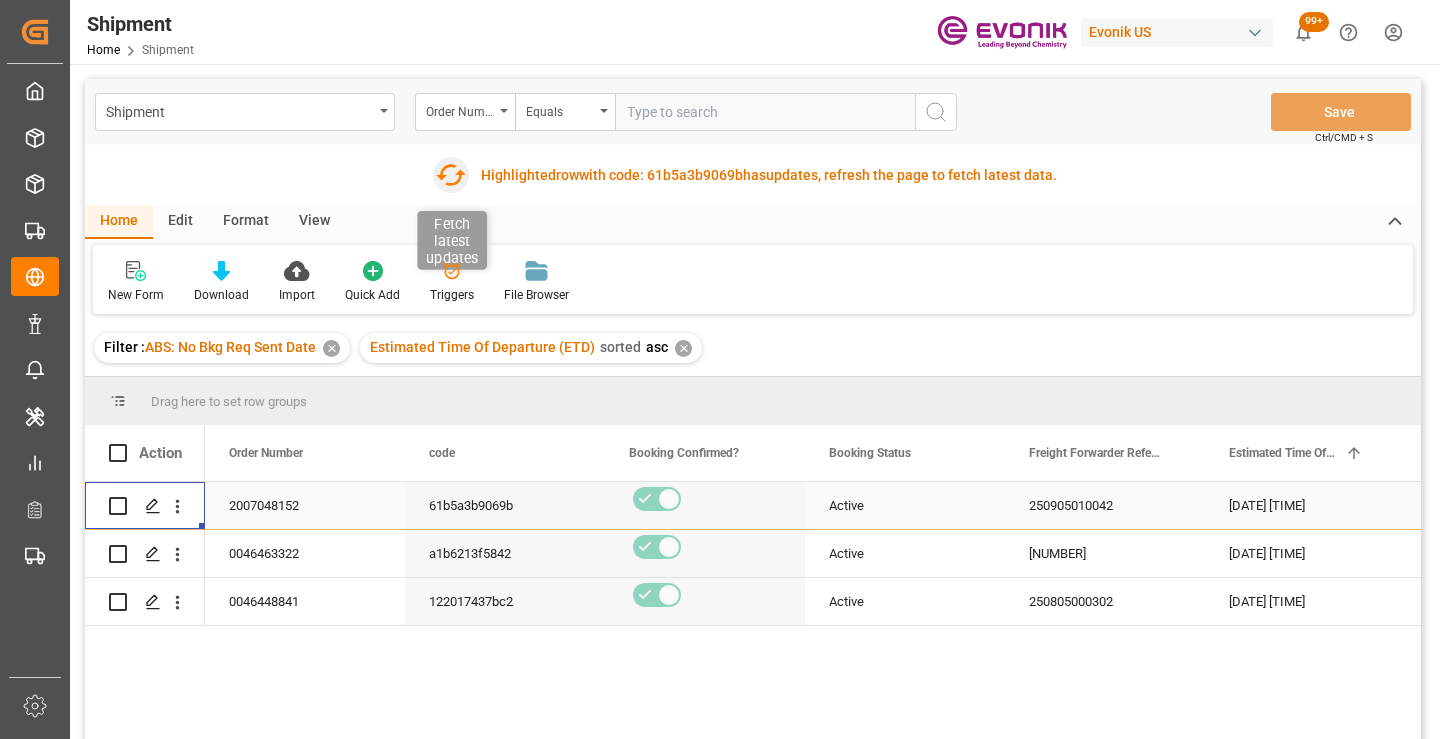 click 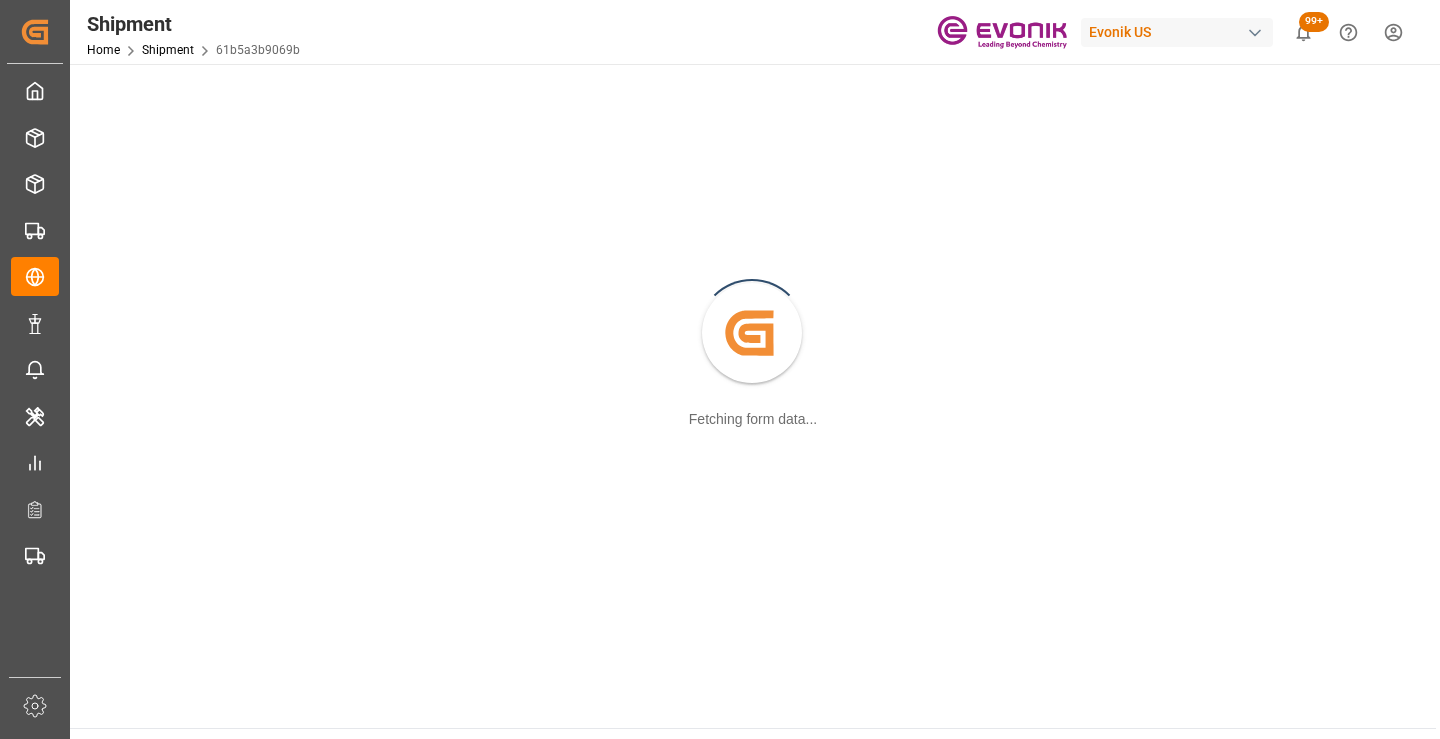 scroll, scrollTop: 0, scrollLeft: 0, axis: both 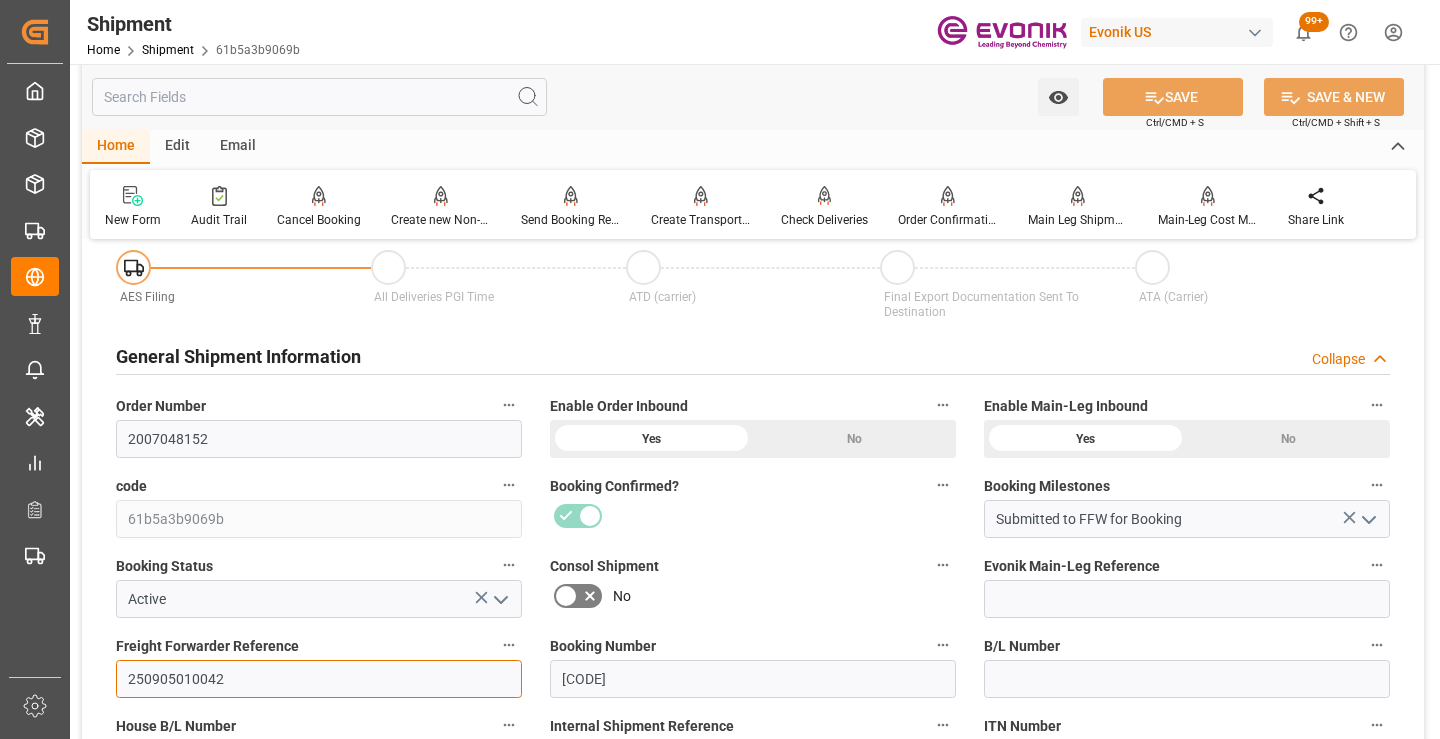 click on "250905010042" at bounding box center (319, 679) 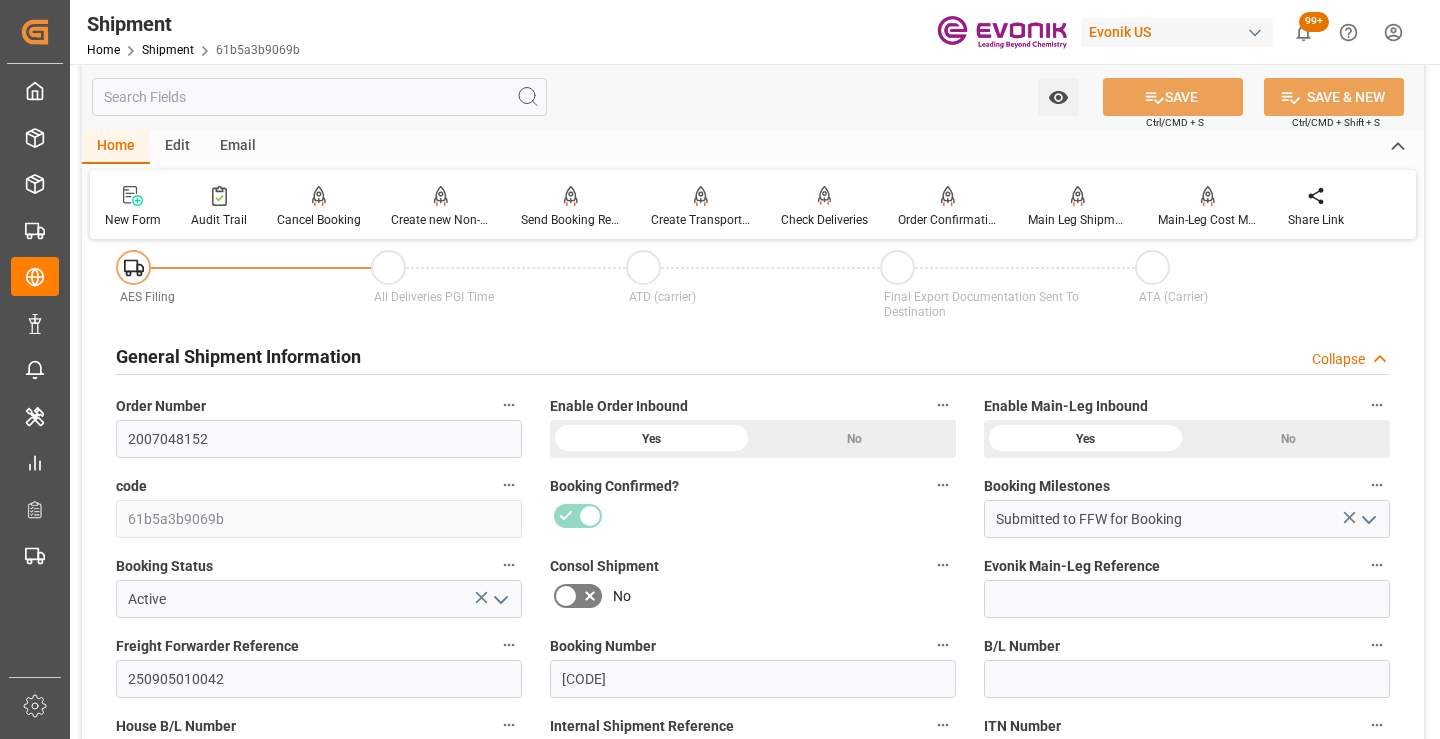 click at bounding box center [319, 97] 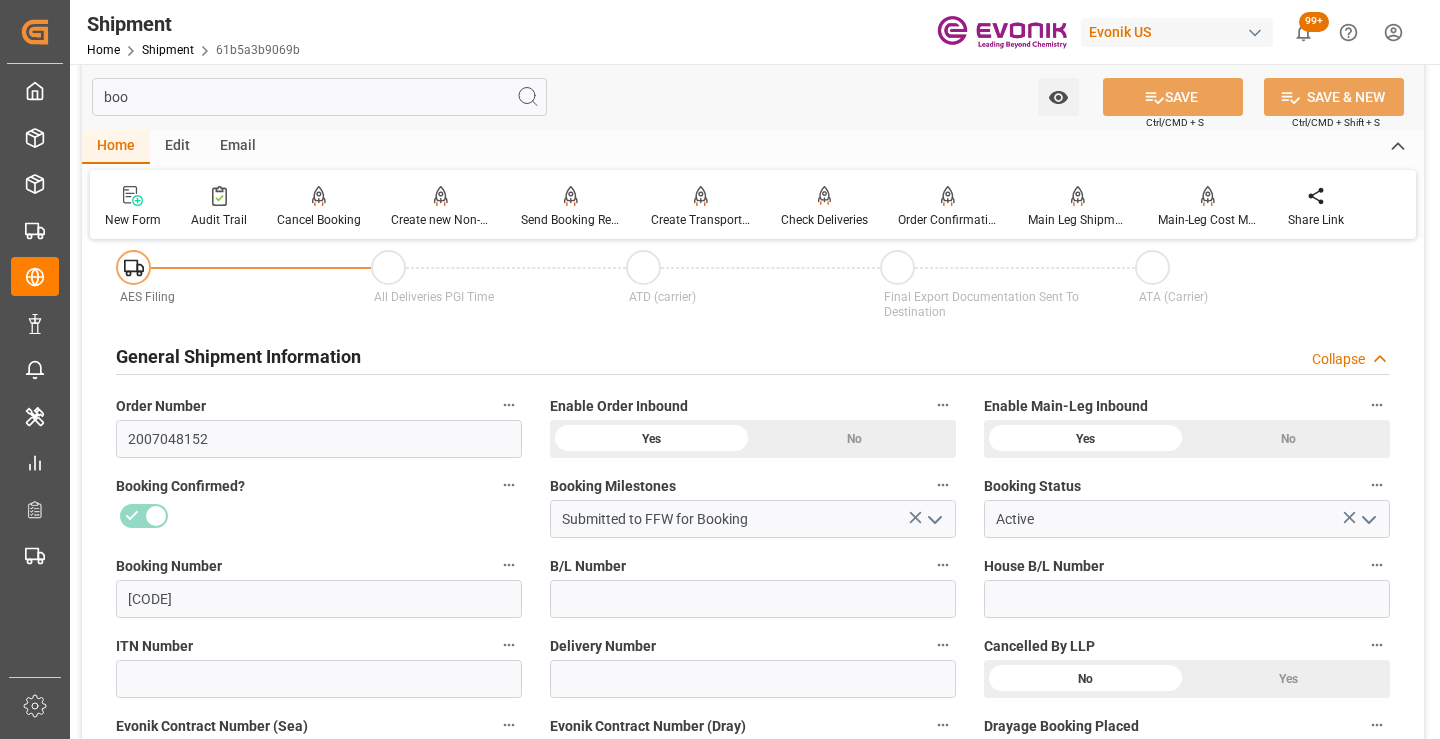scroll, scrollTop: 0, scrollLeft: 0, axis: both 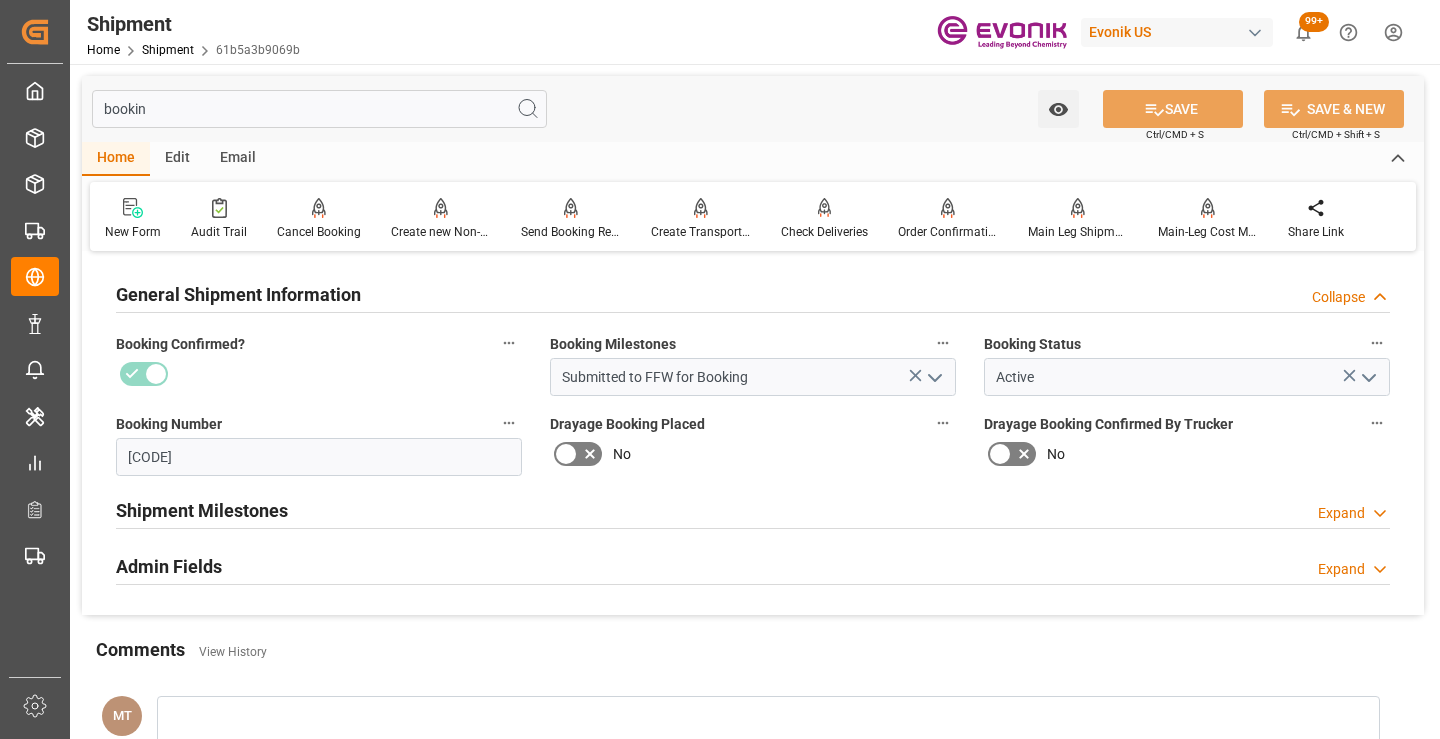 type on "bookin" 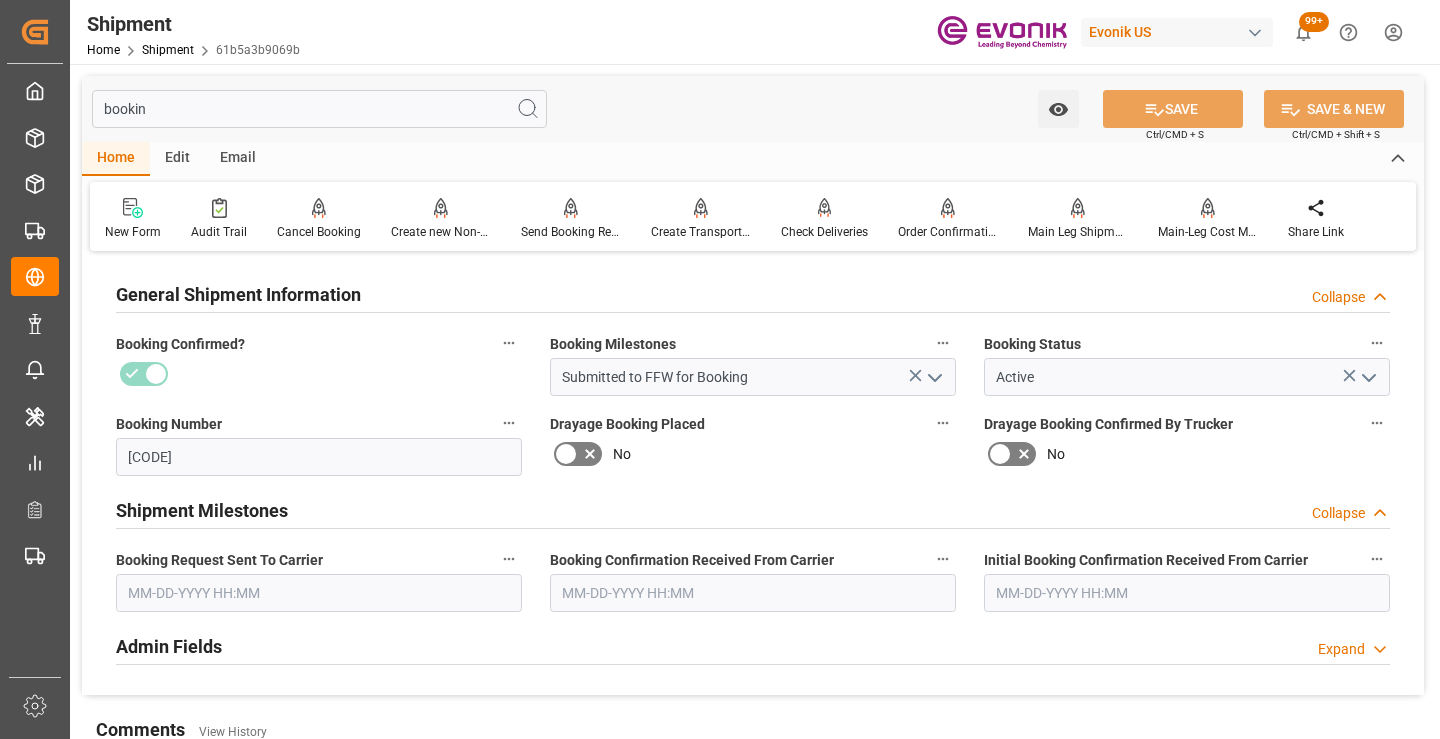 click at bounding box center (319, 593) 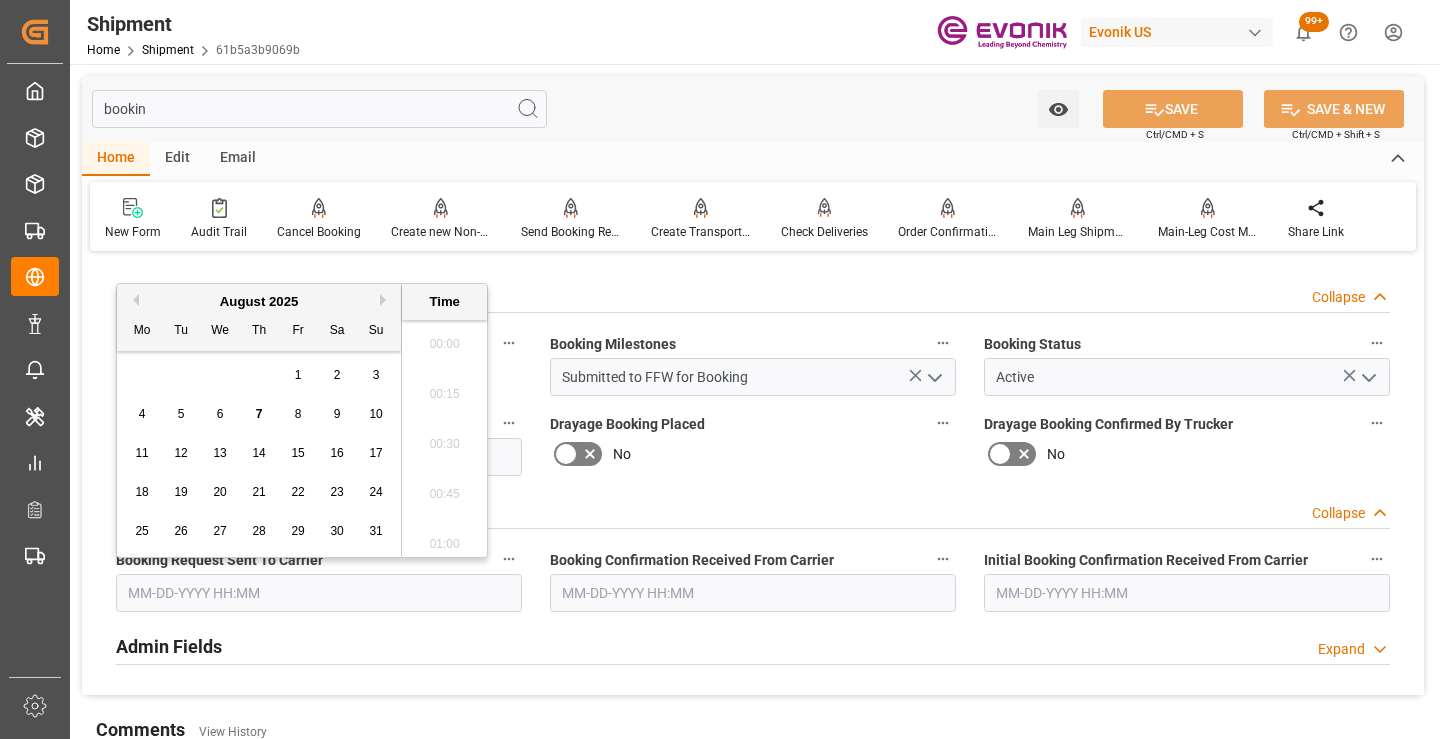 scroll, scrollTop: 3157, scrollLeft: 0, axis: vertical 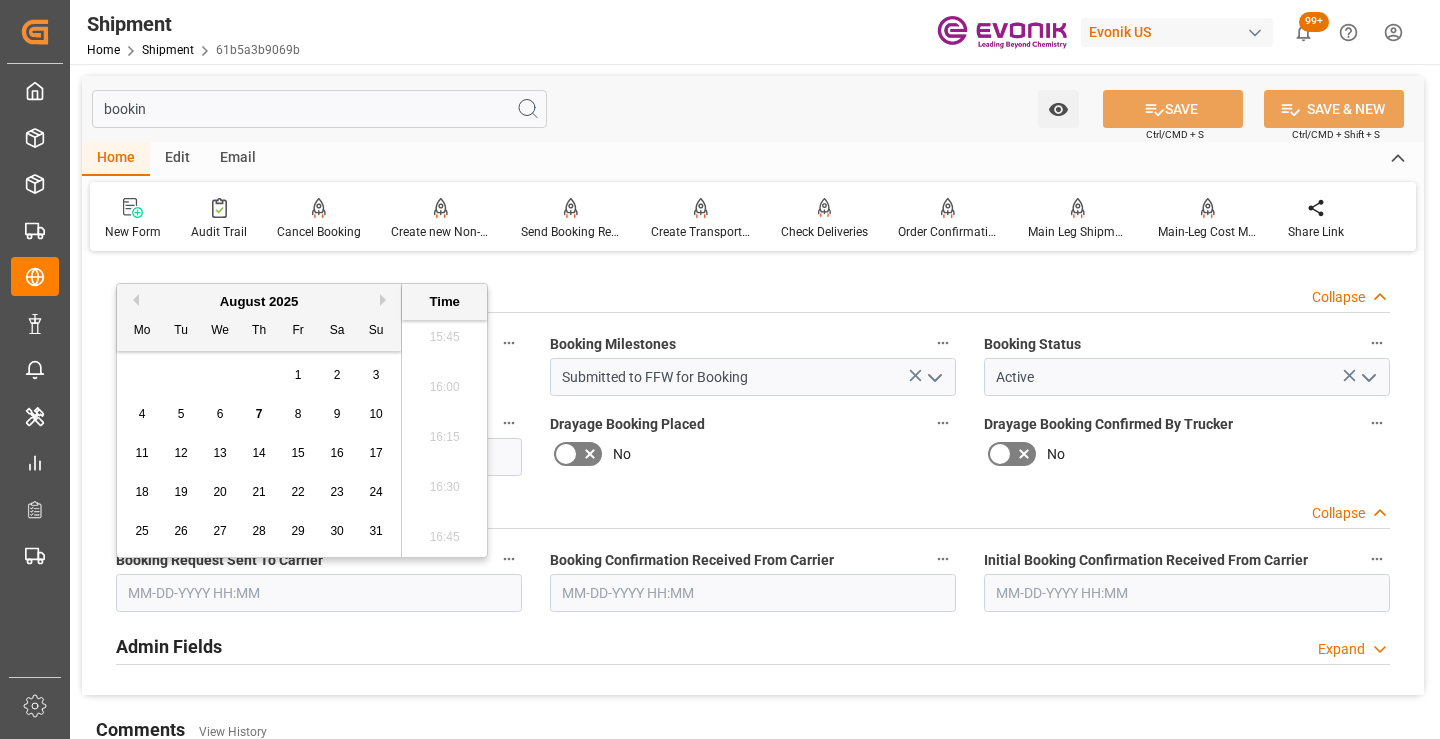 click on "6" at bounding box center [220, 414] 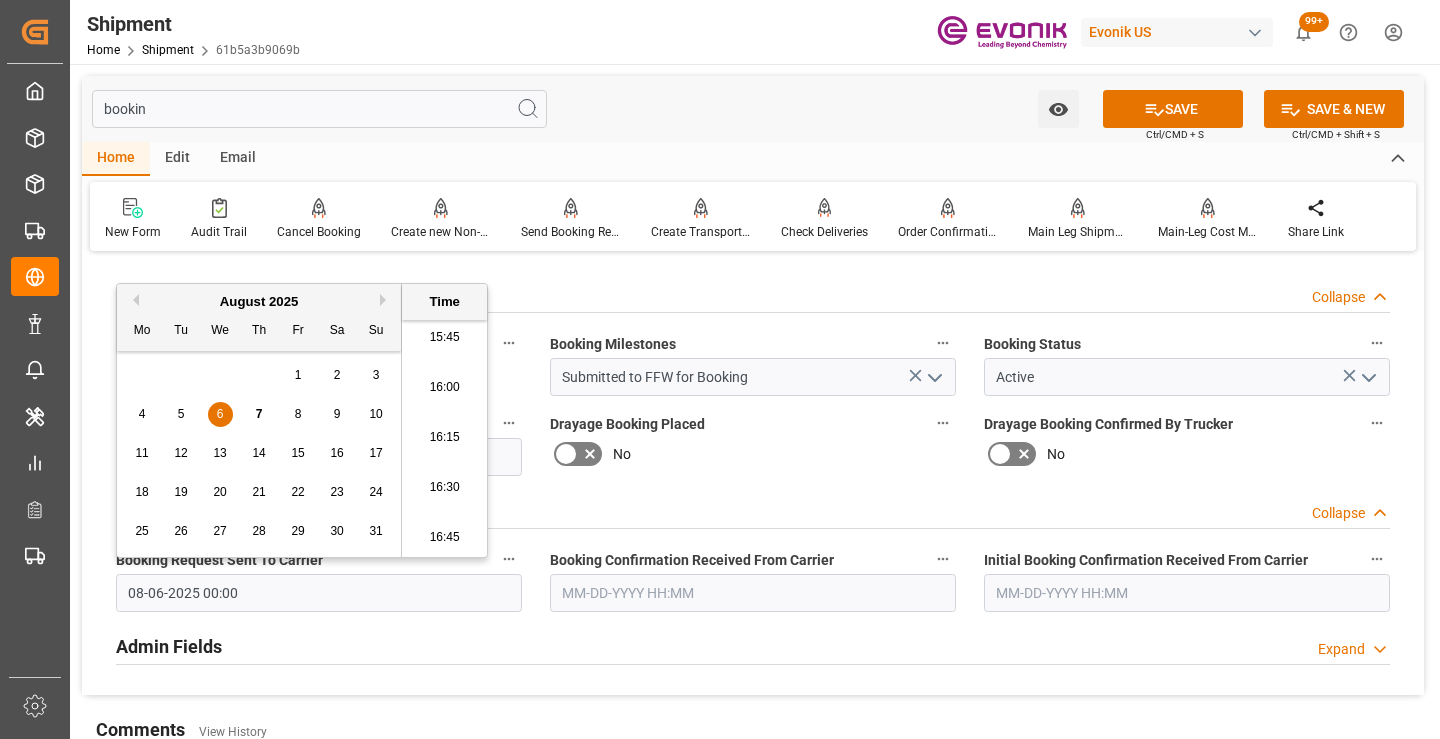 click at bounding box center [753, 593] 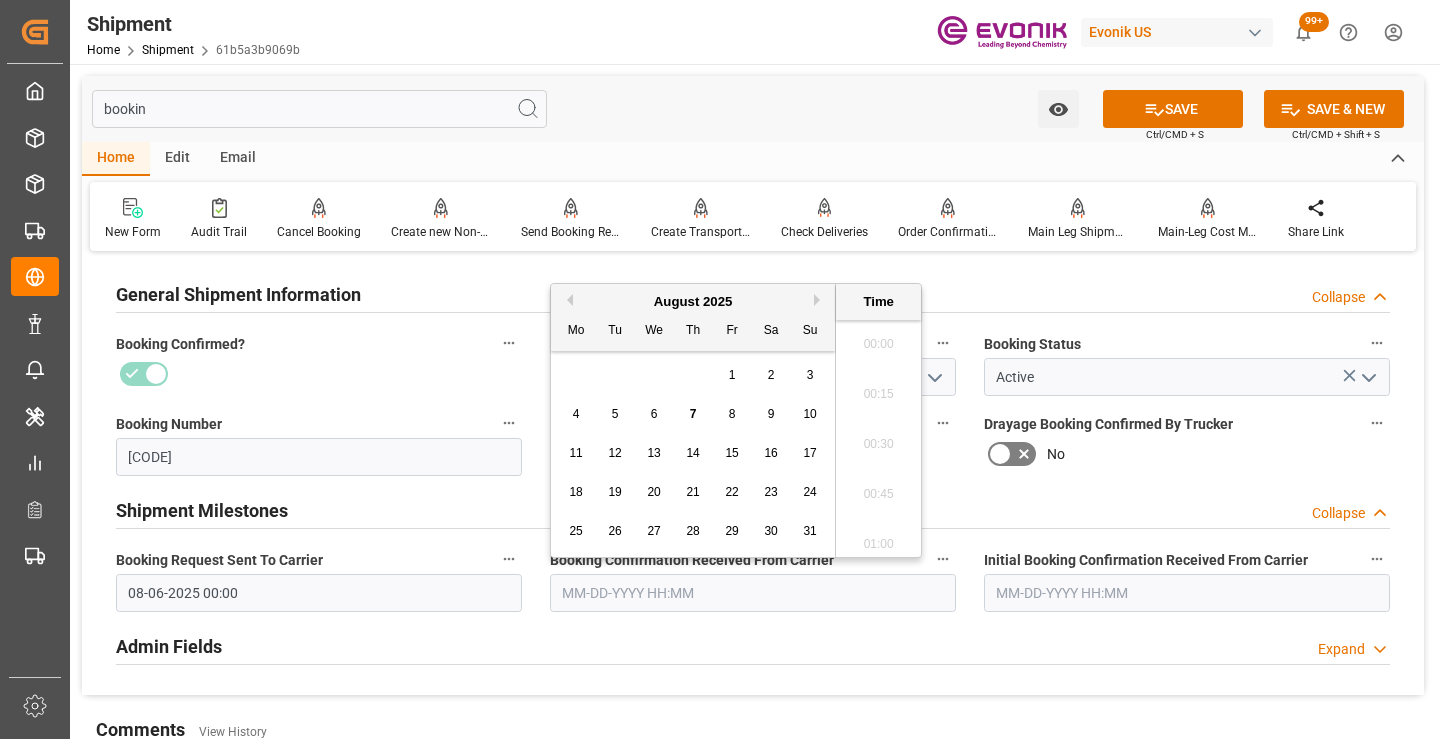 scroll, scrollTop: 3157, scrollLeft: 0, axis: vertical 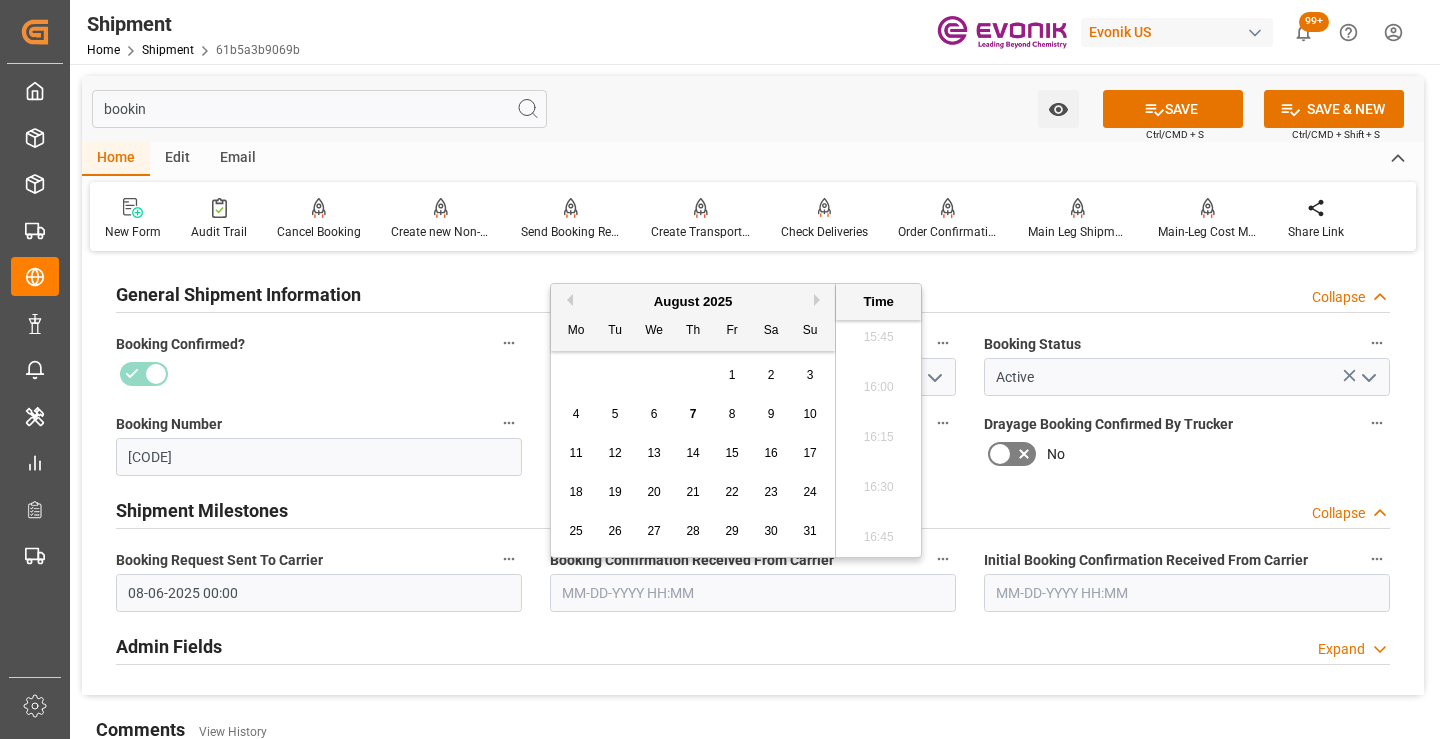 click on "4 5 6 7 8 9 10" at bounding box center [693, 414] 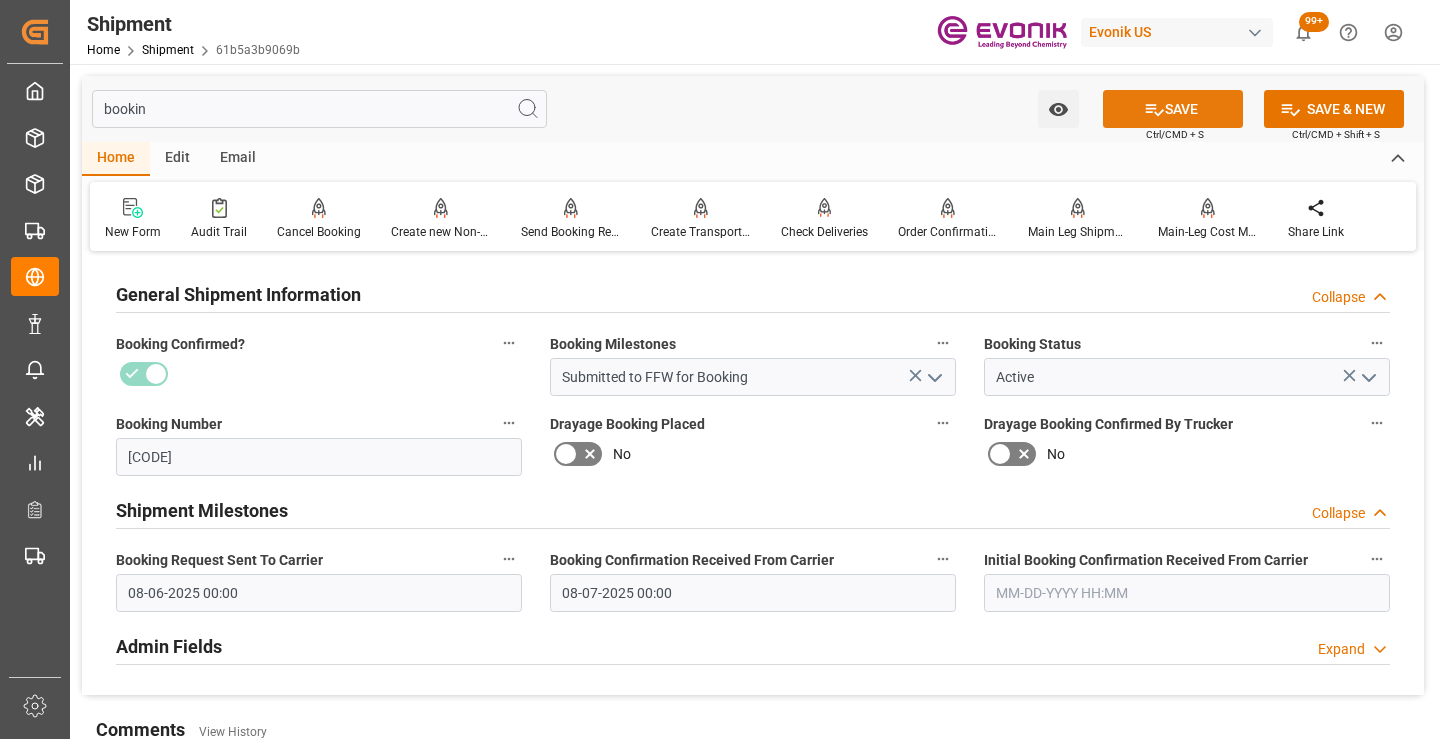 click on "SAVE" at bounding box center [1173, 109] 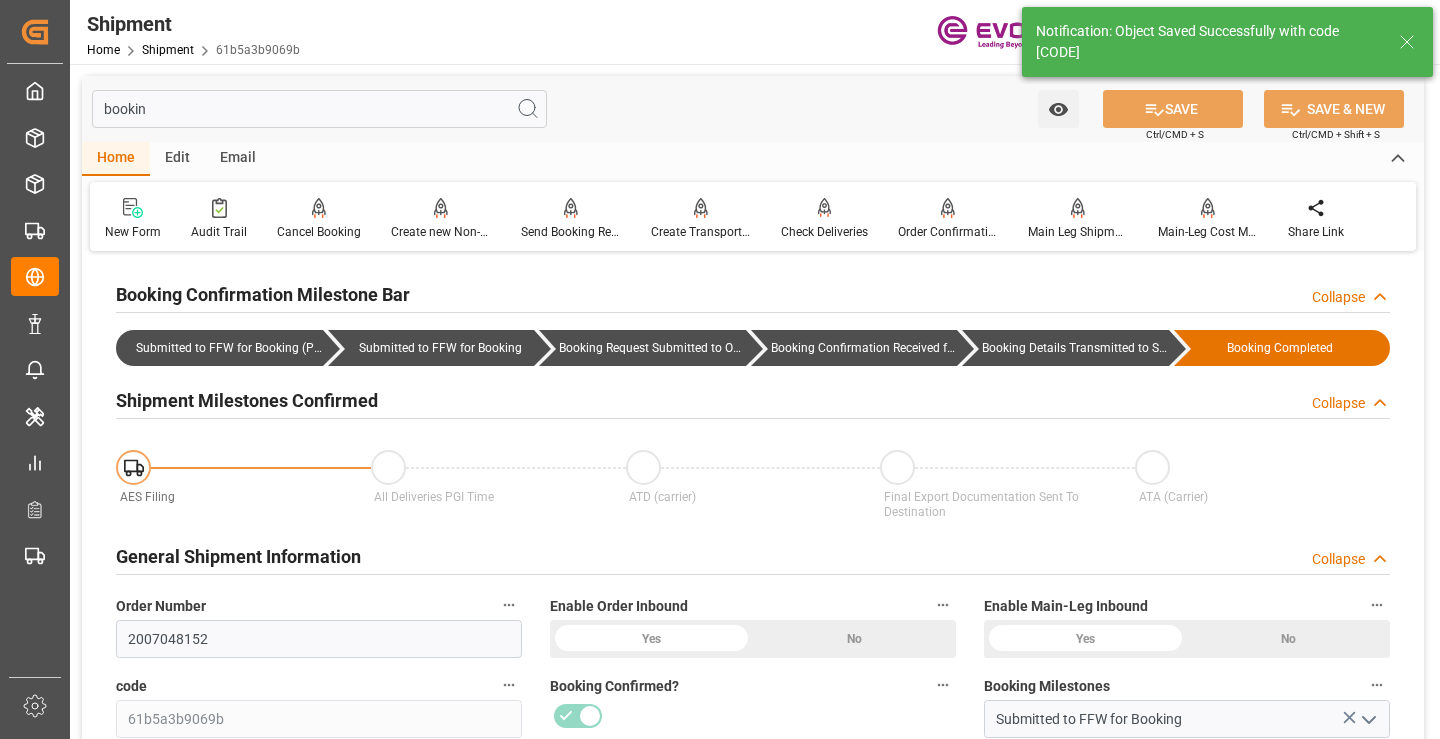 type on "Booking Details Transmitted to SAP" 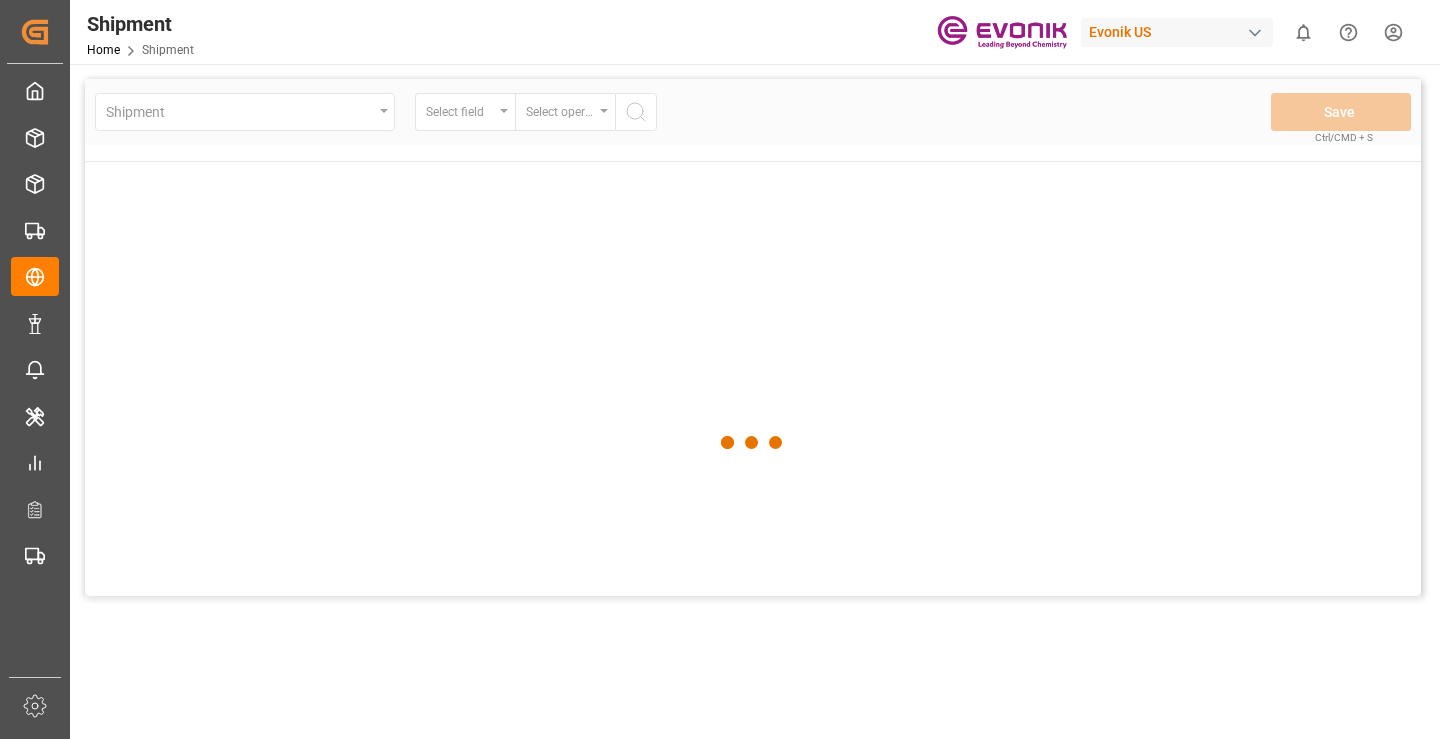 scroll, scrollTop: 0, scrollLeft: 0, axis: both 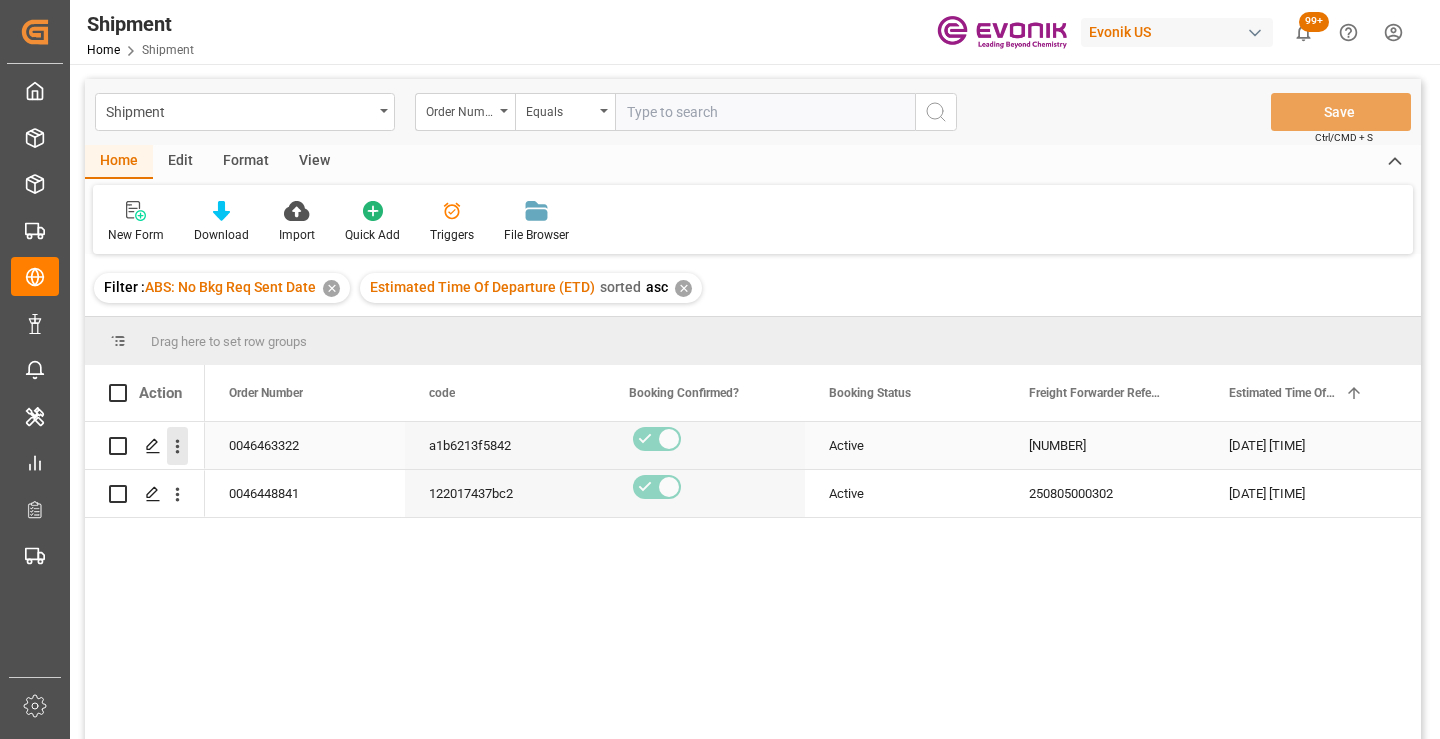 click 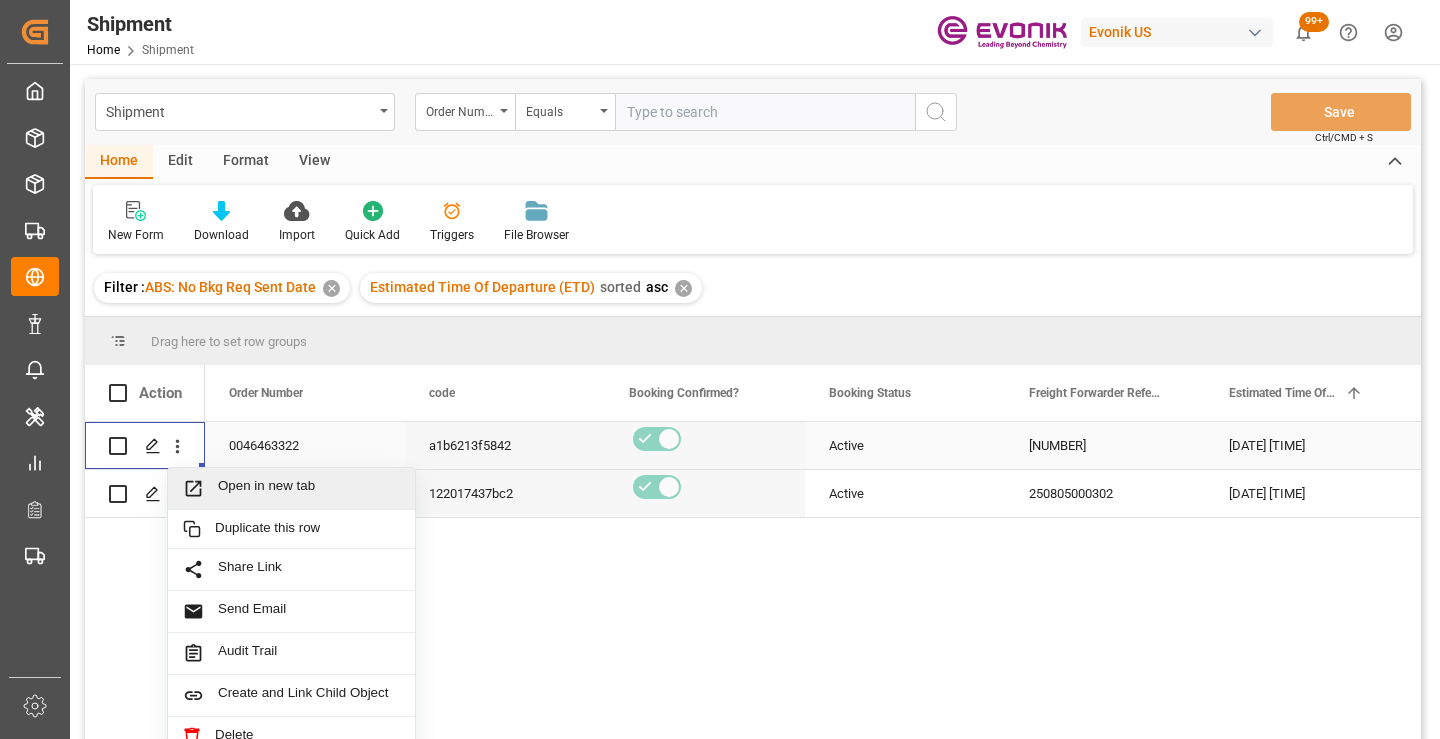 click on "Open in new tab" at bounding box center (309, 488) 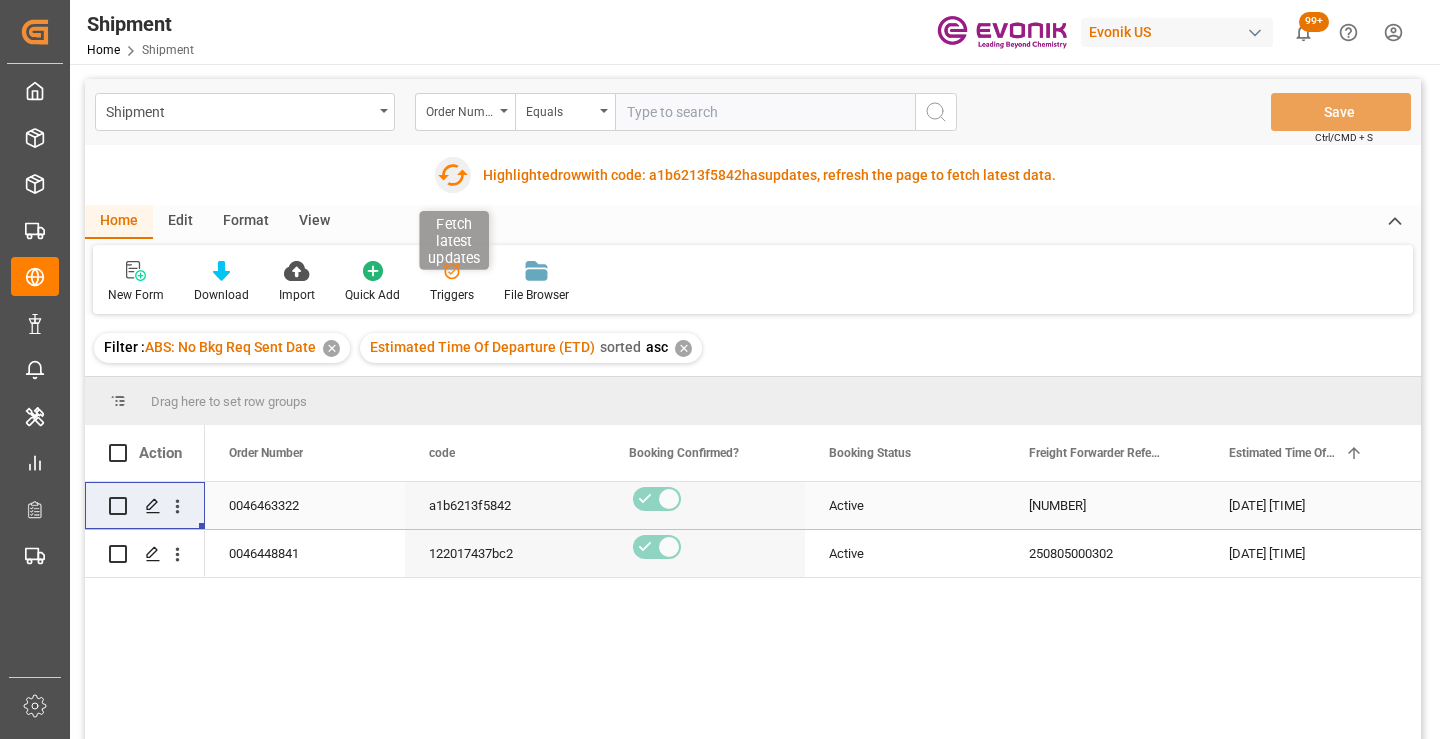 click 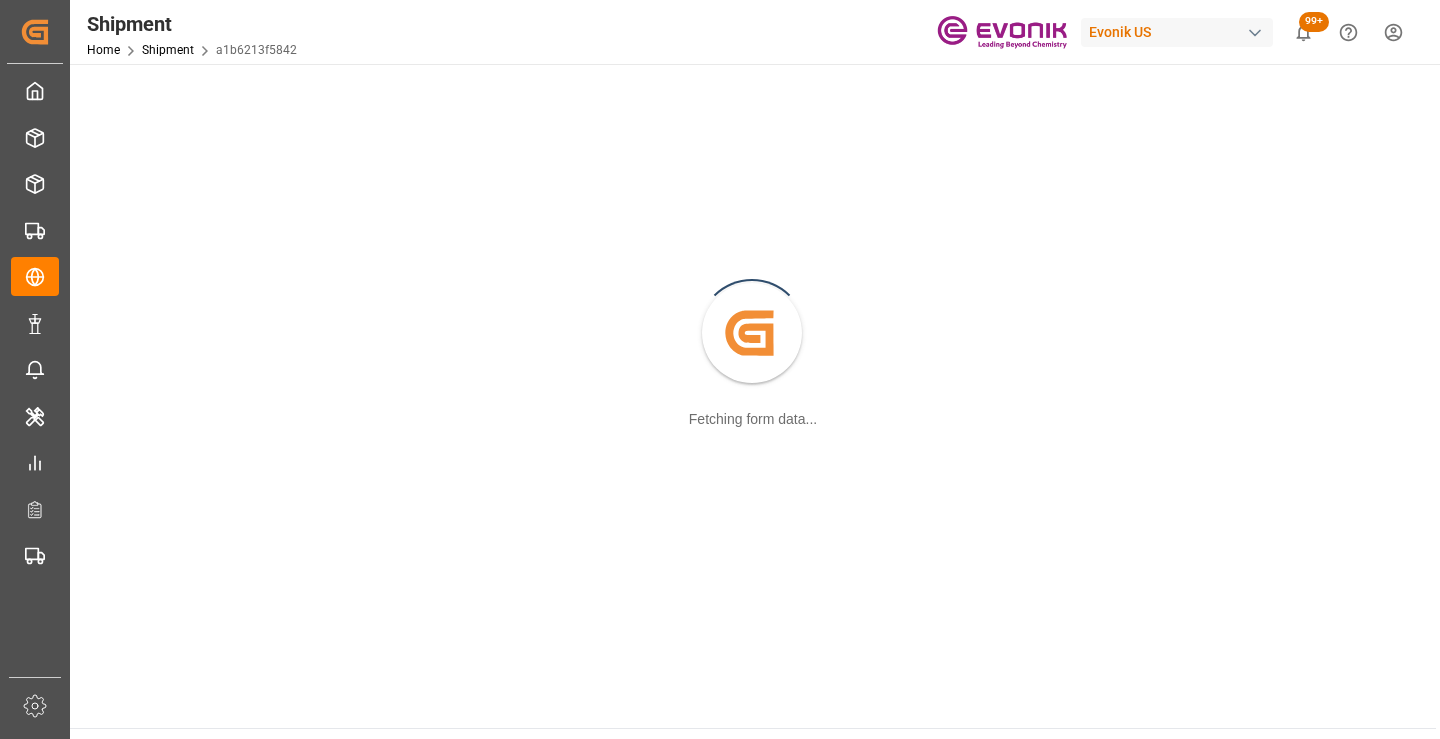scroll, scrollTop: 0, scrollLeft: 0, axis: both 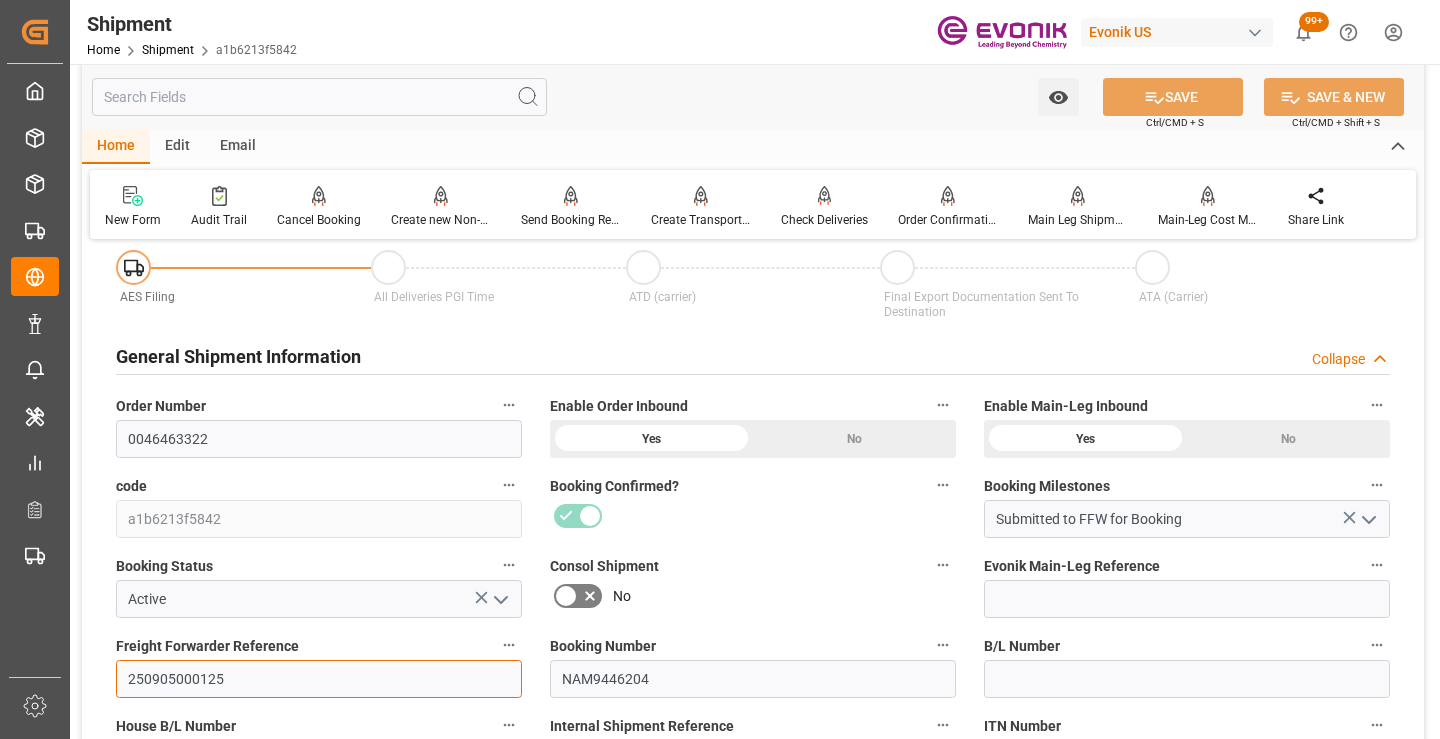 click on "250905000125" at bounding box center (319, 679) 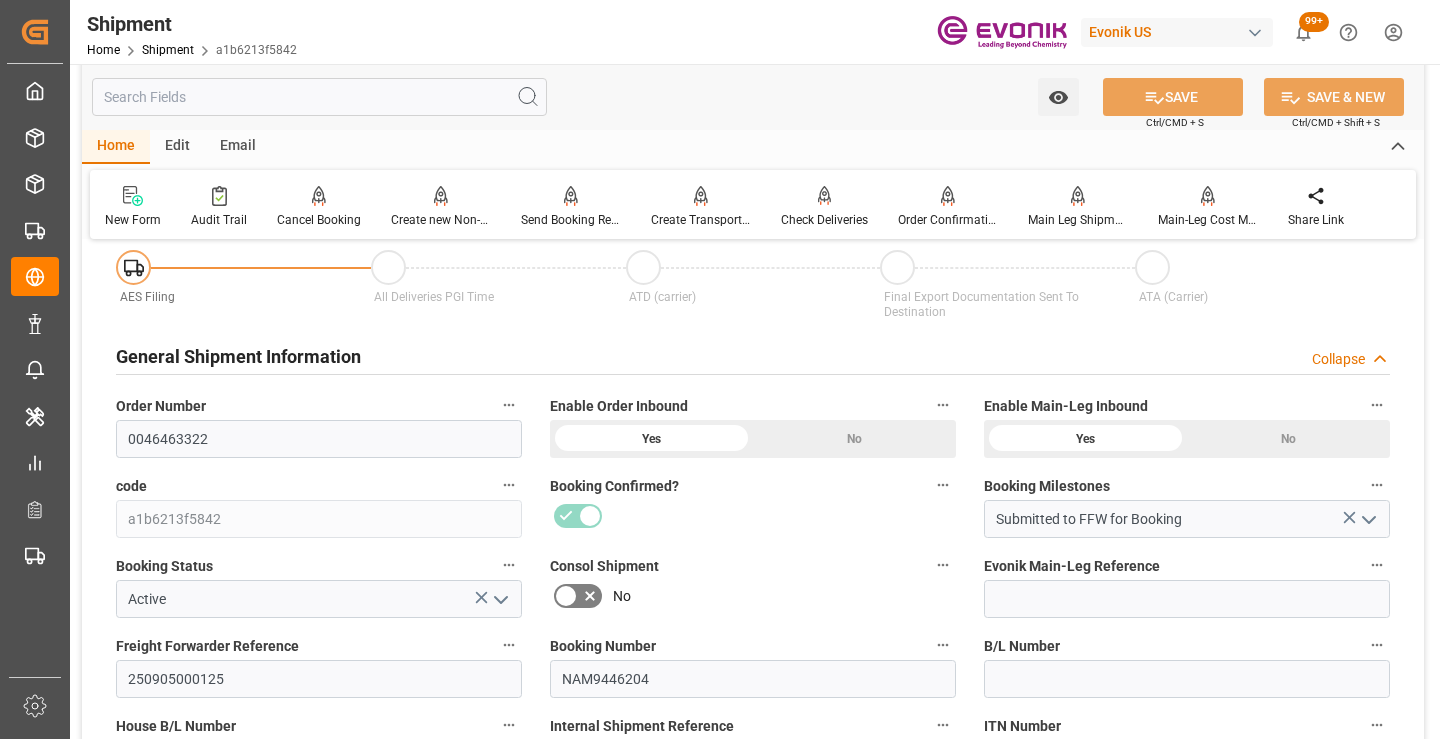 click at bounding box center [319, 97] 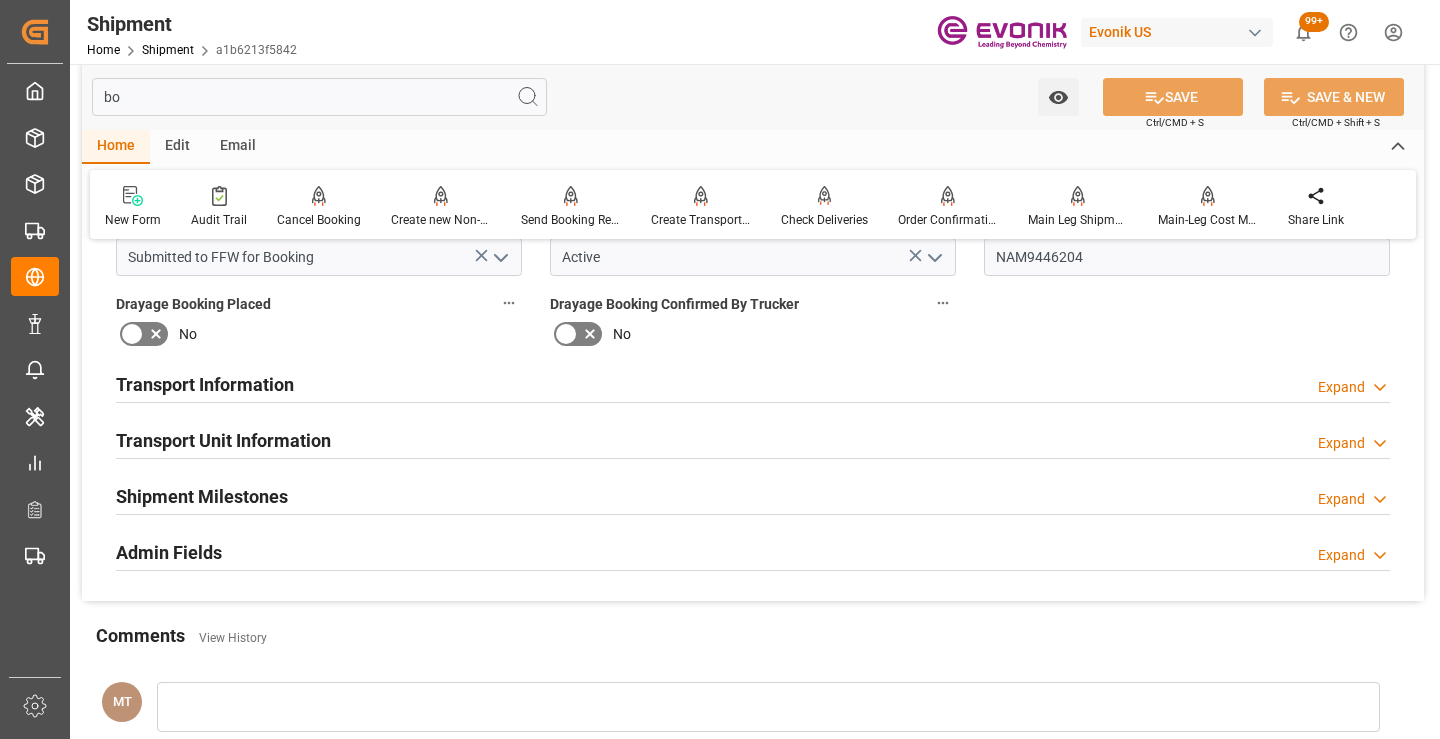 scroll, scrollTop: 0, scrollLeft: 0, axis: both 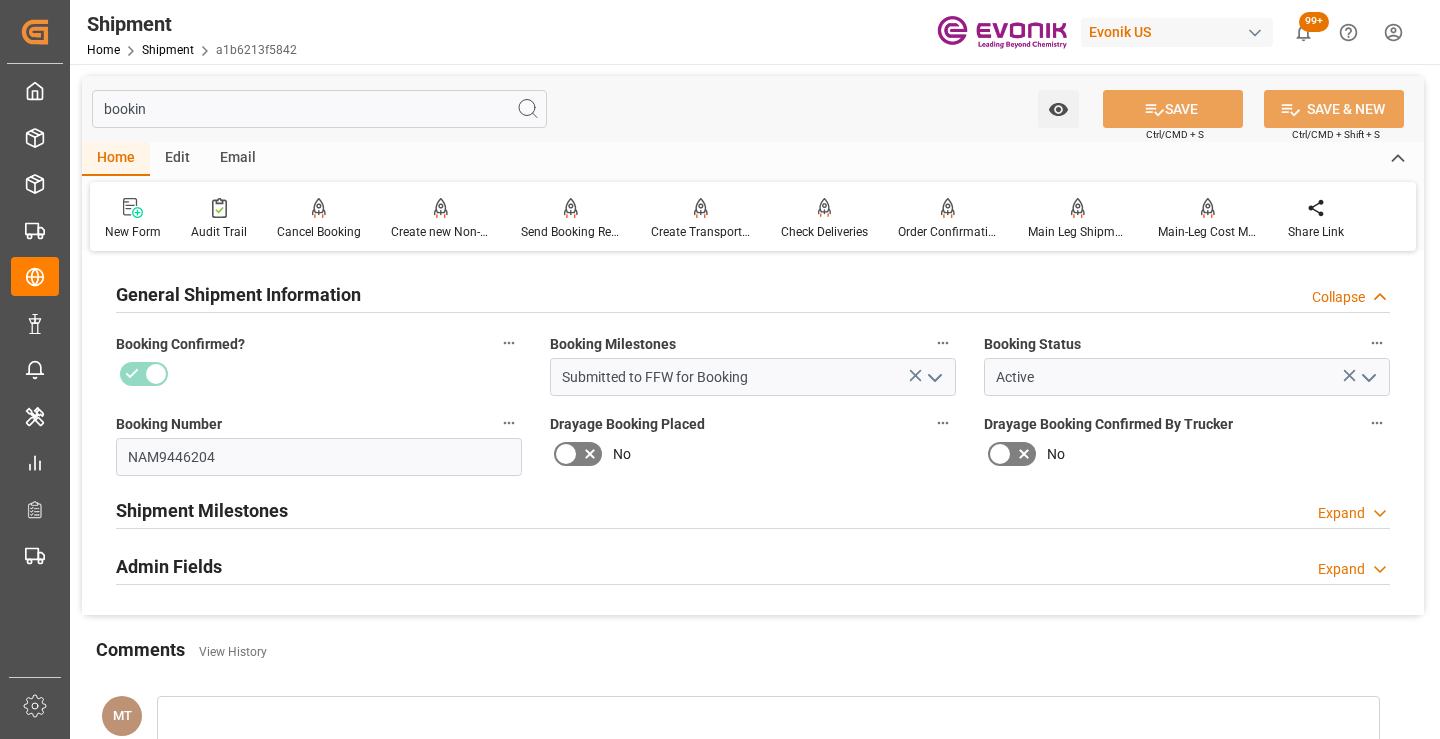 type on "bookin" 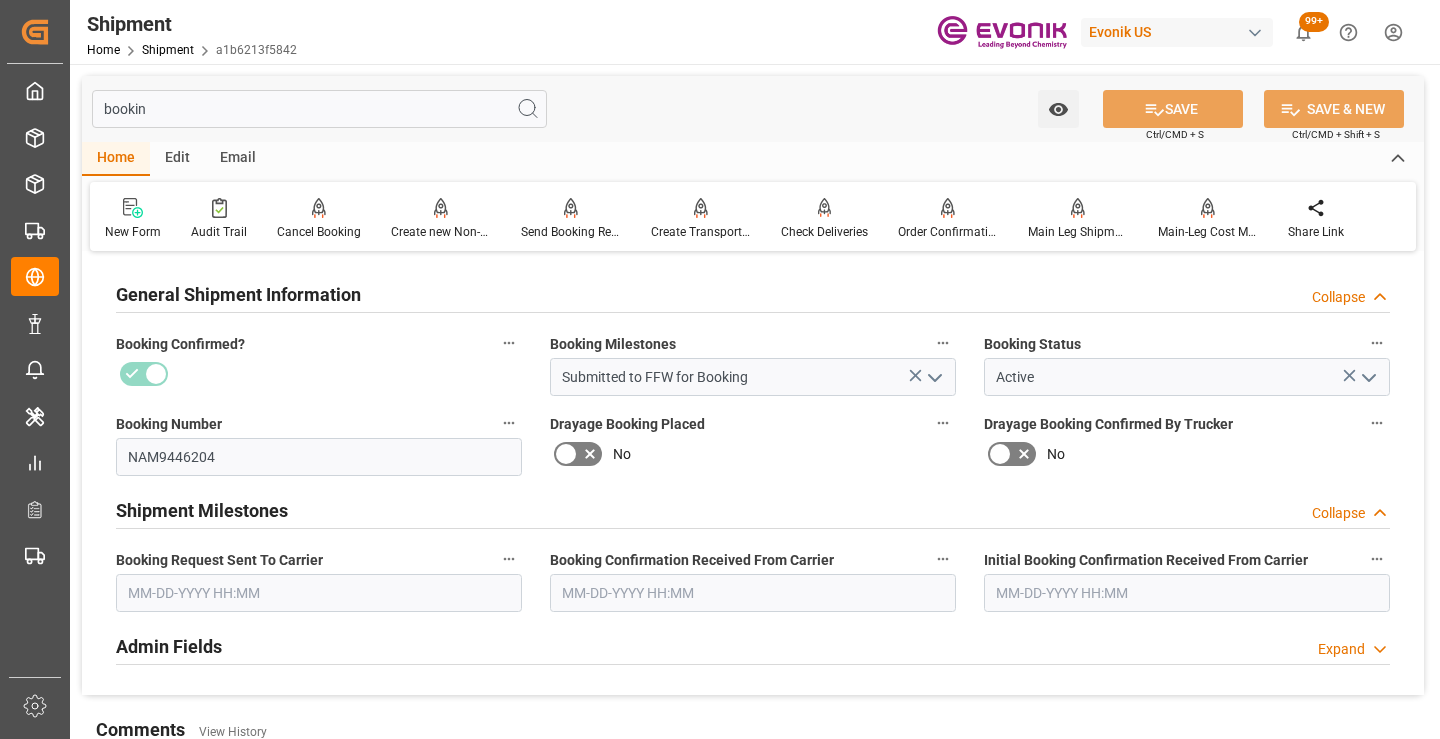 click at bounding box center (319, 593) 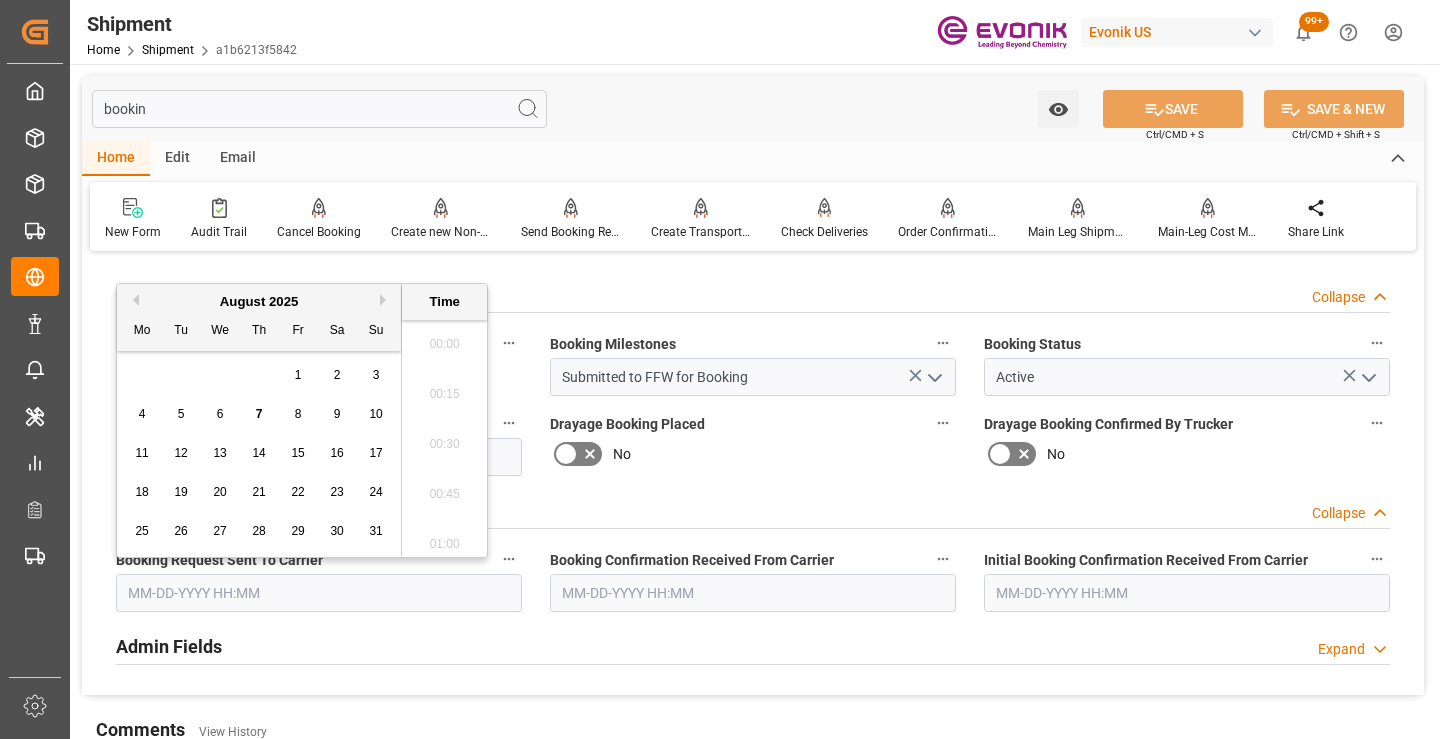 scroll, scrollTop: 3157, scrollLeft: 0, axis: vertical 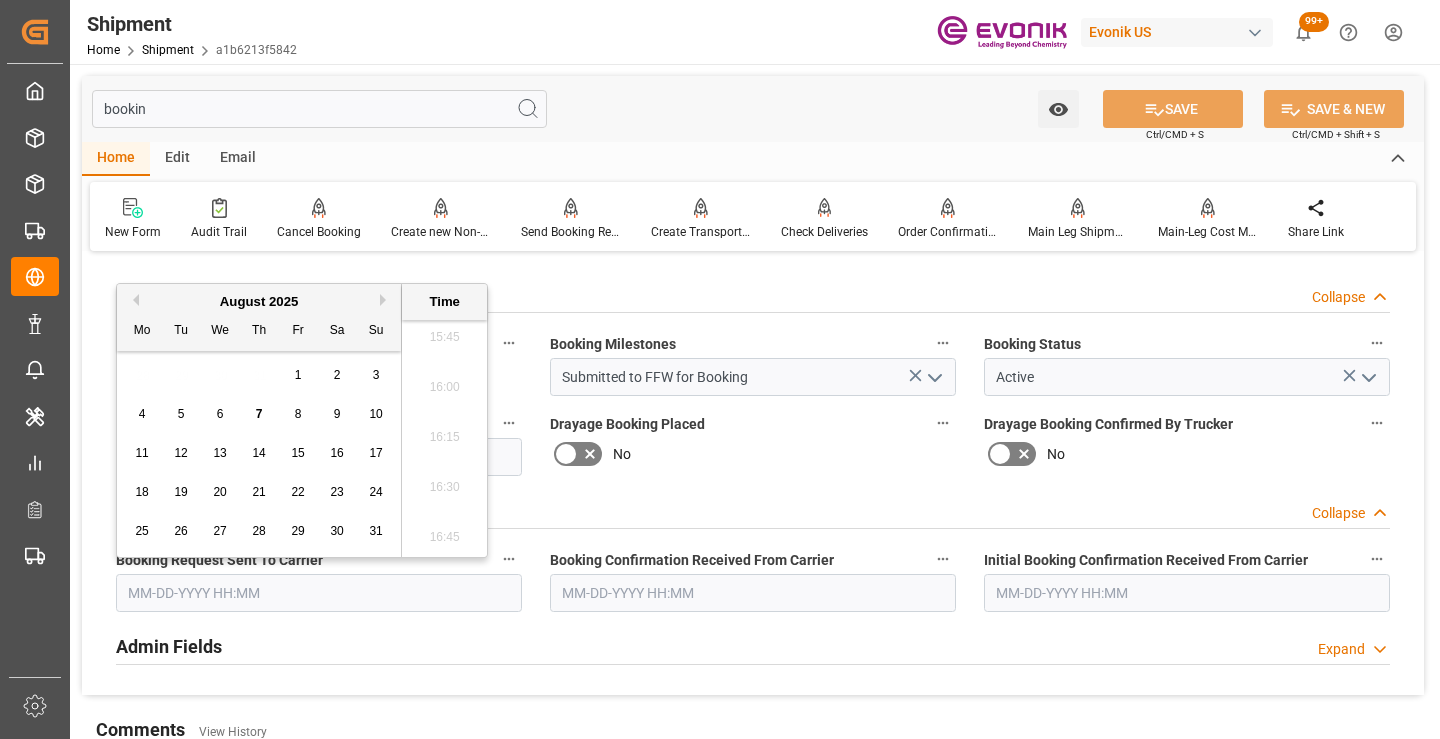 click on "6" at bounding box center (220, 414) 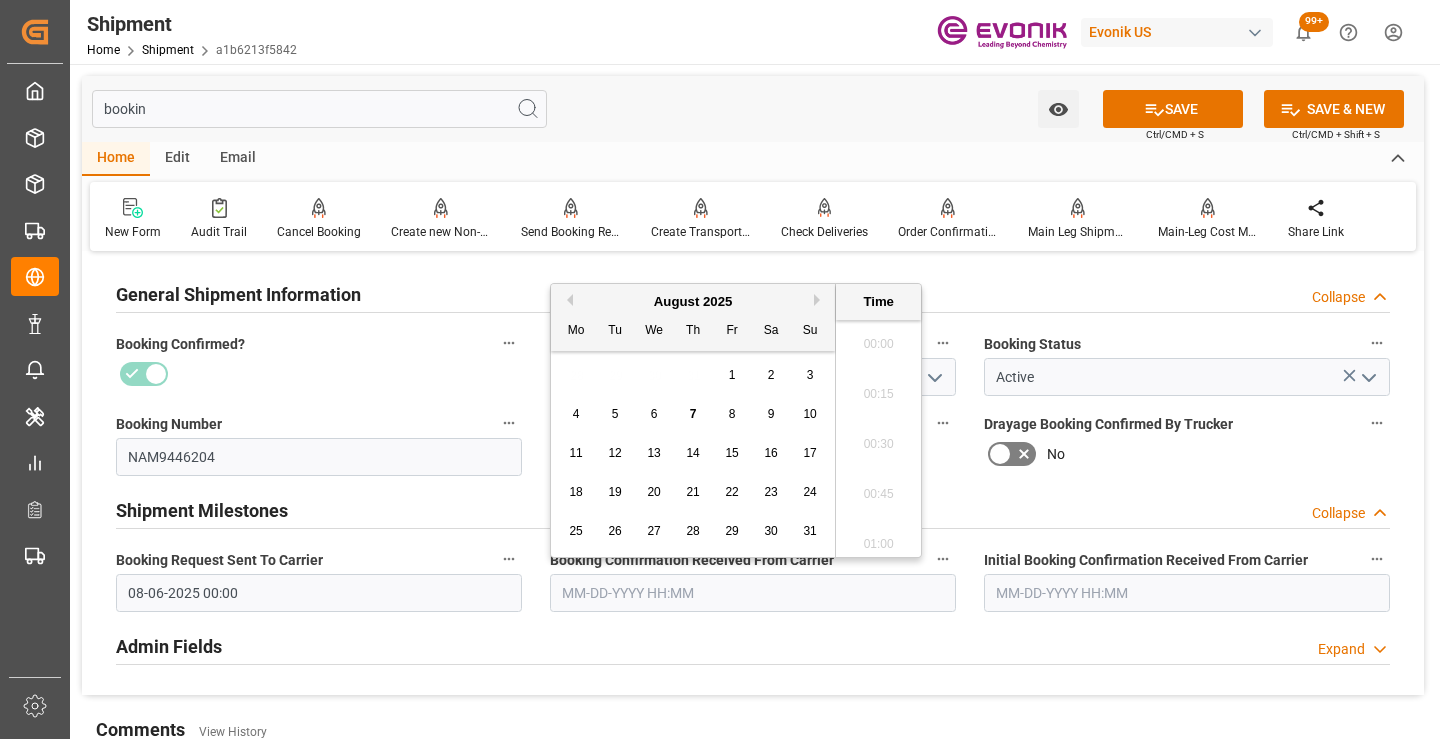 scroll, scrollTop: 3157, scrollLeft: 0, axis: vertical 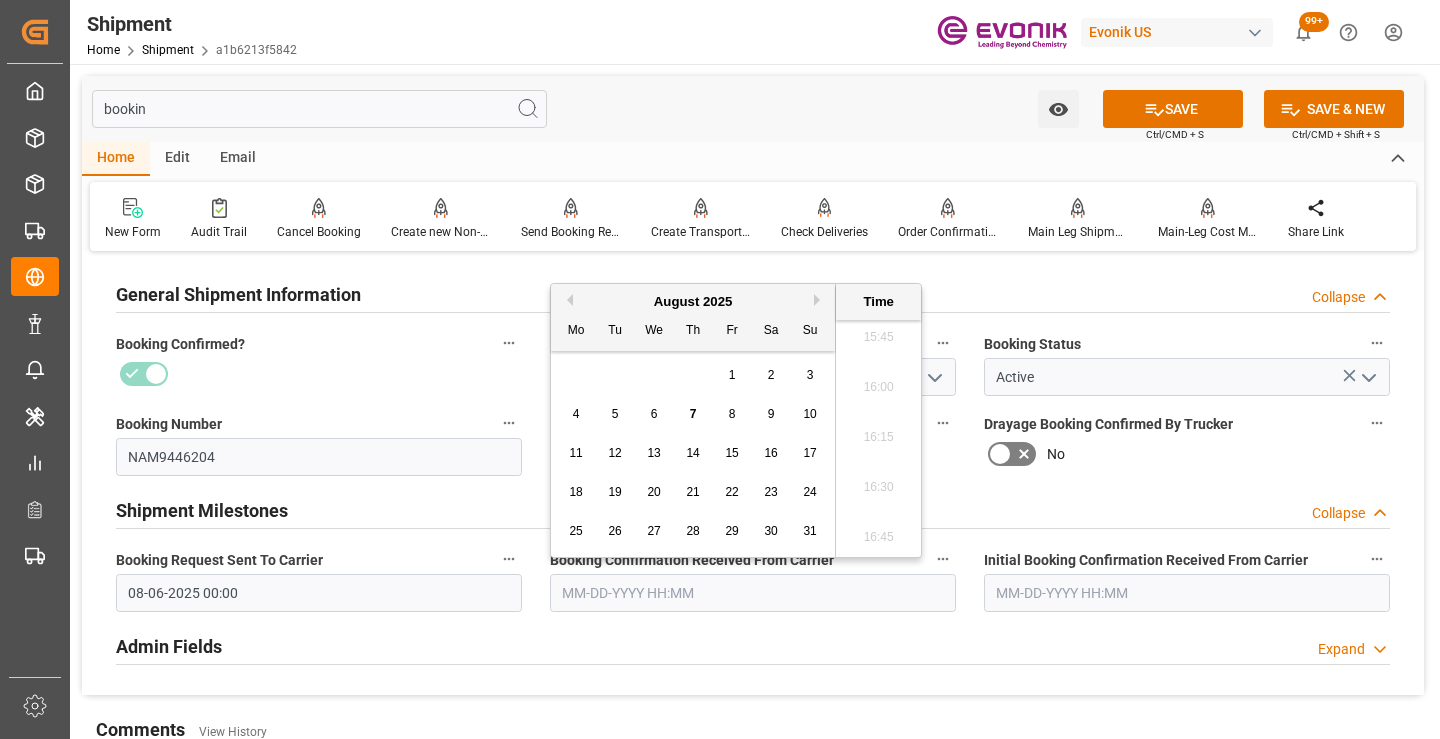 click on "6" at bounding box center (654, 414) 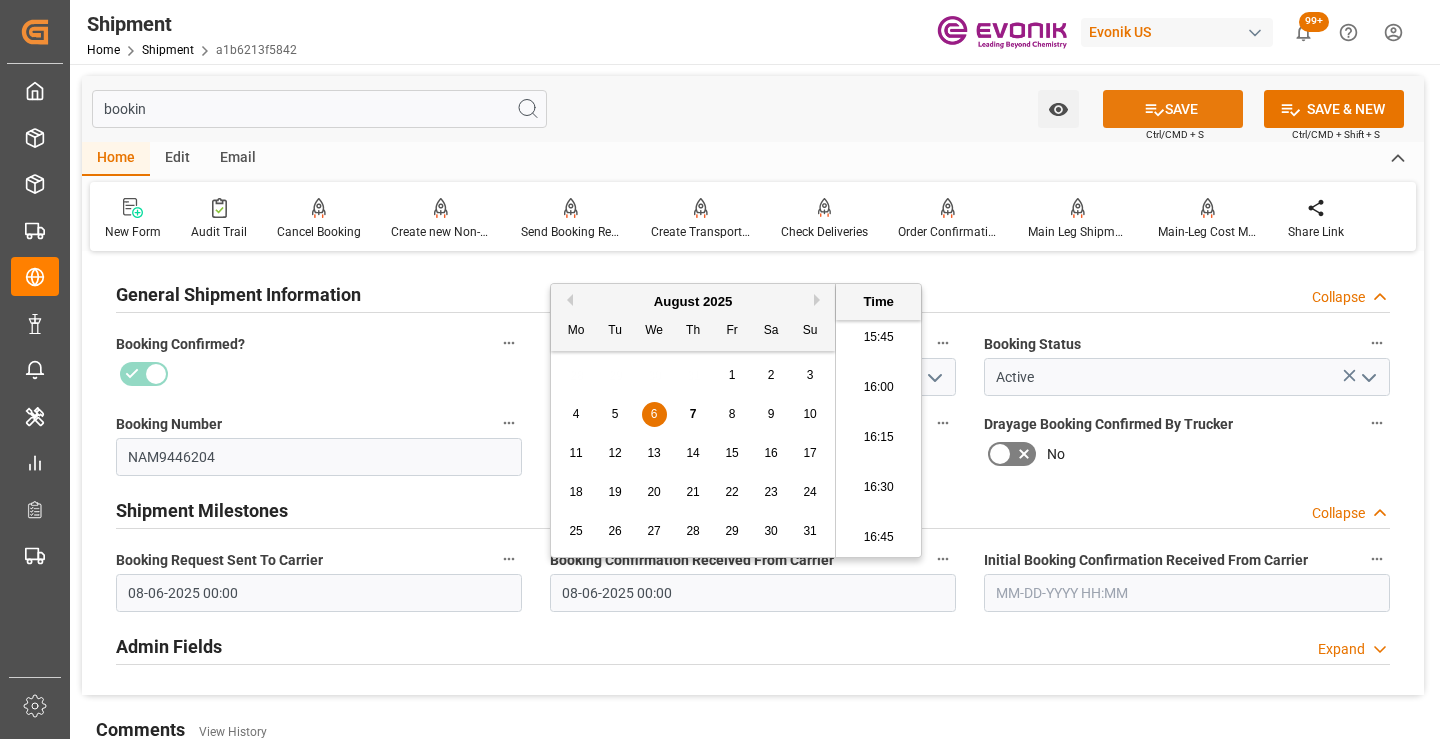 click 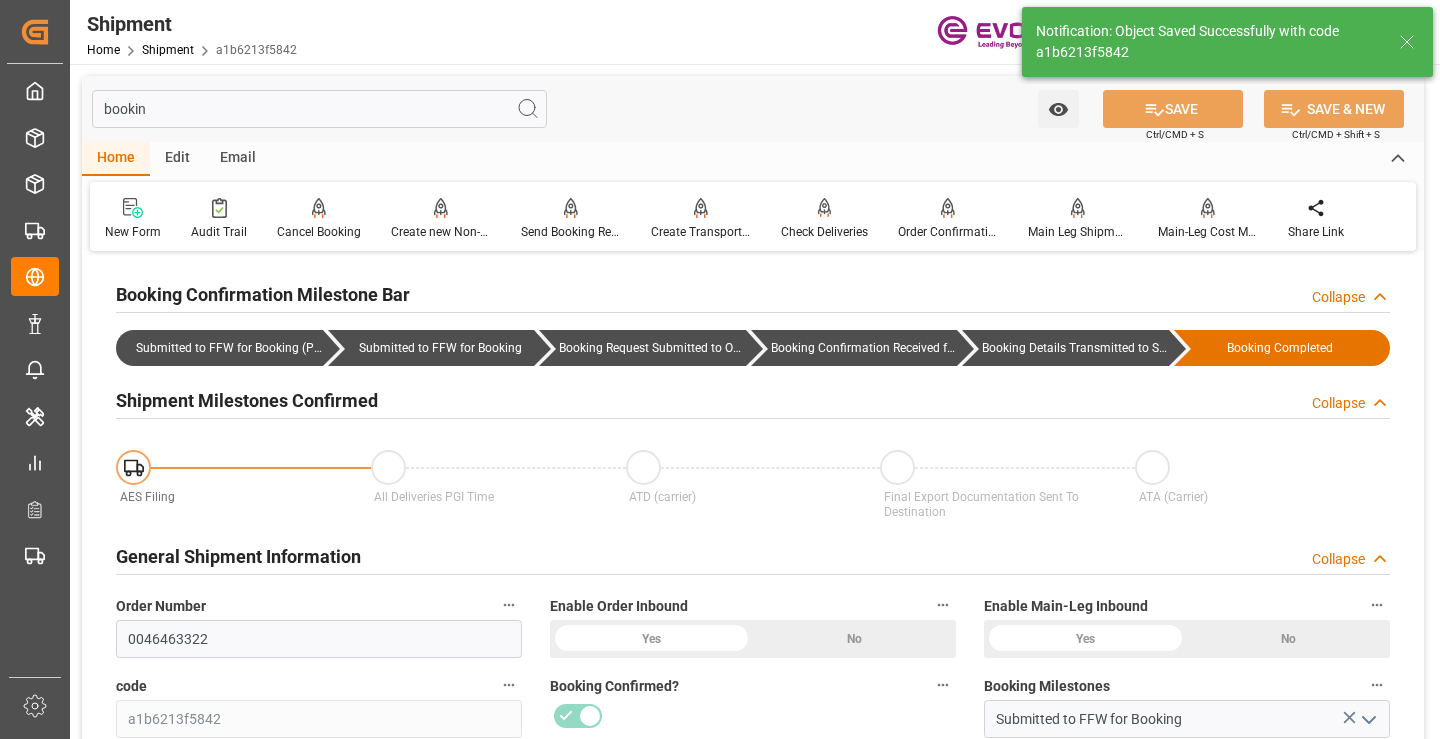 type on "Booking Details Transmitted to SAP" 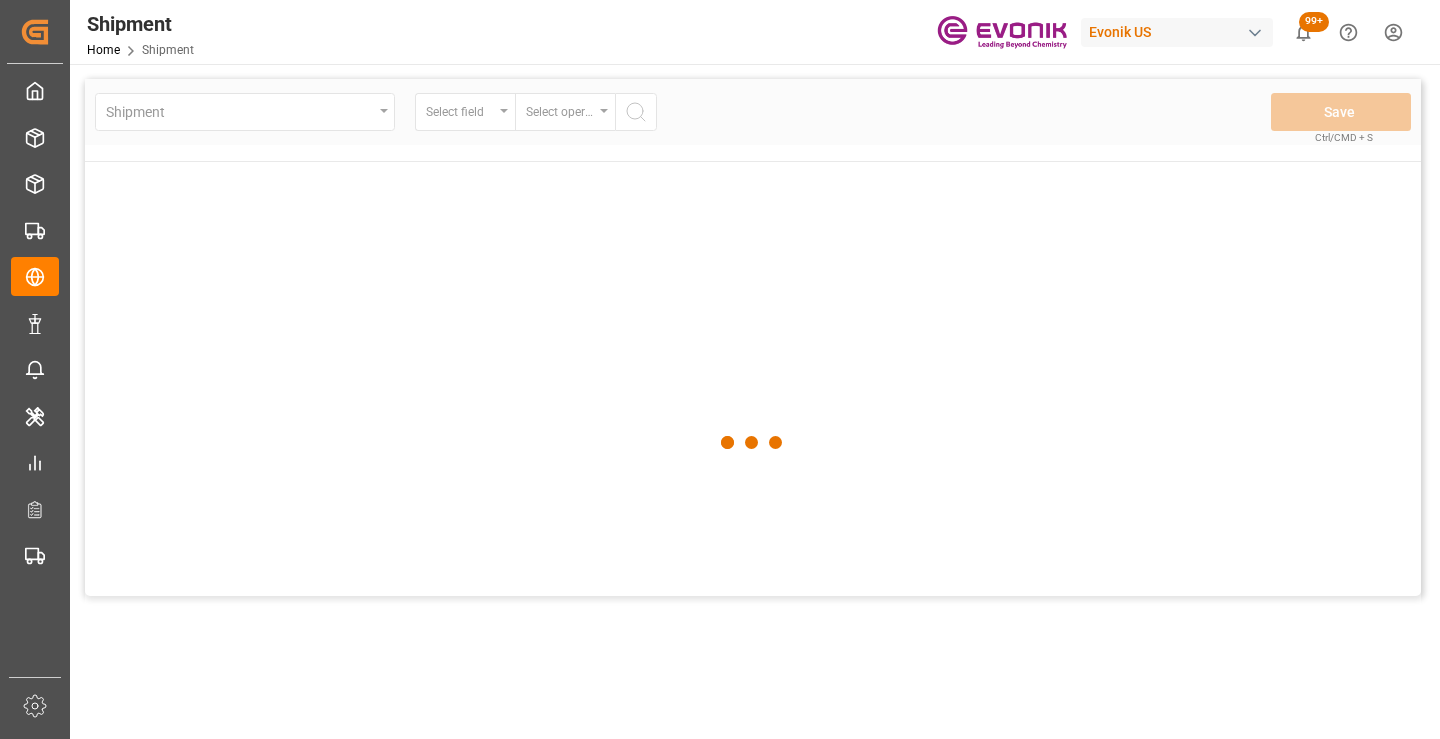 scroll, scrollTop: 0, scrollLeft: 0, axis: both 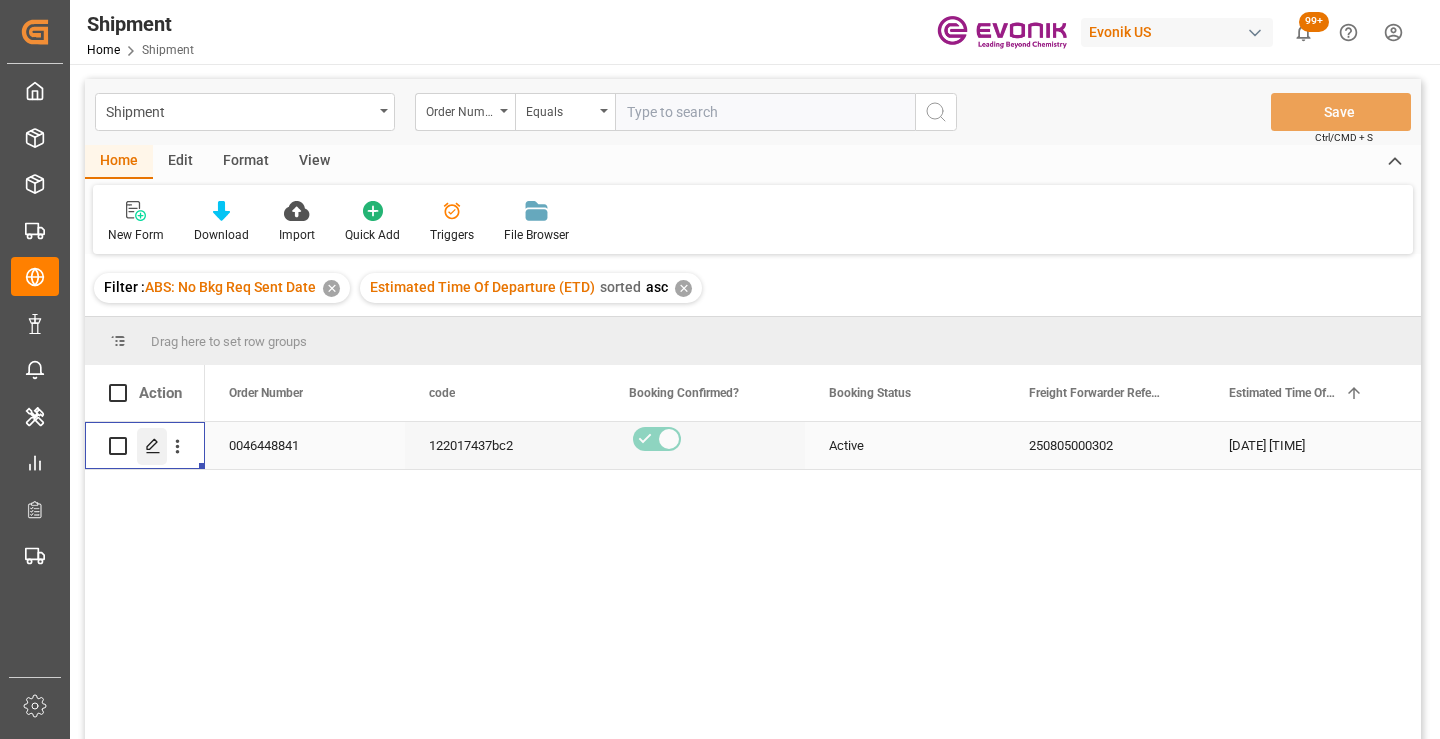 click 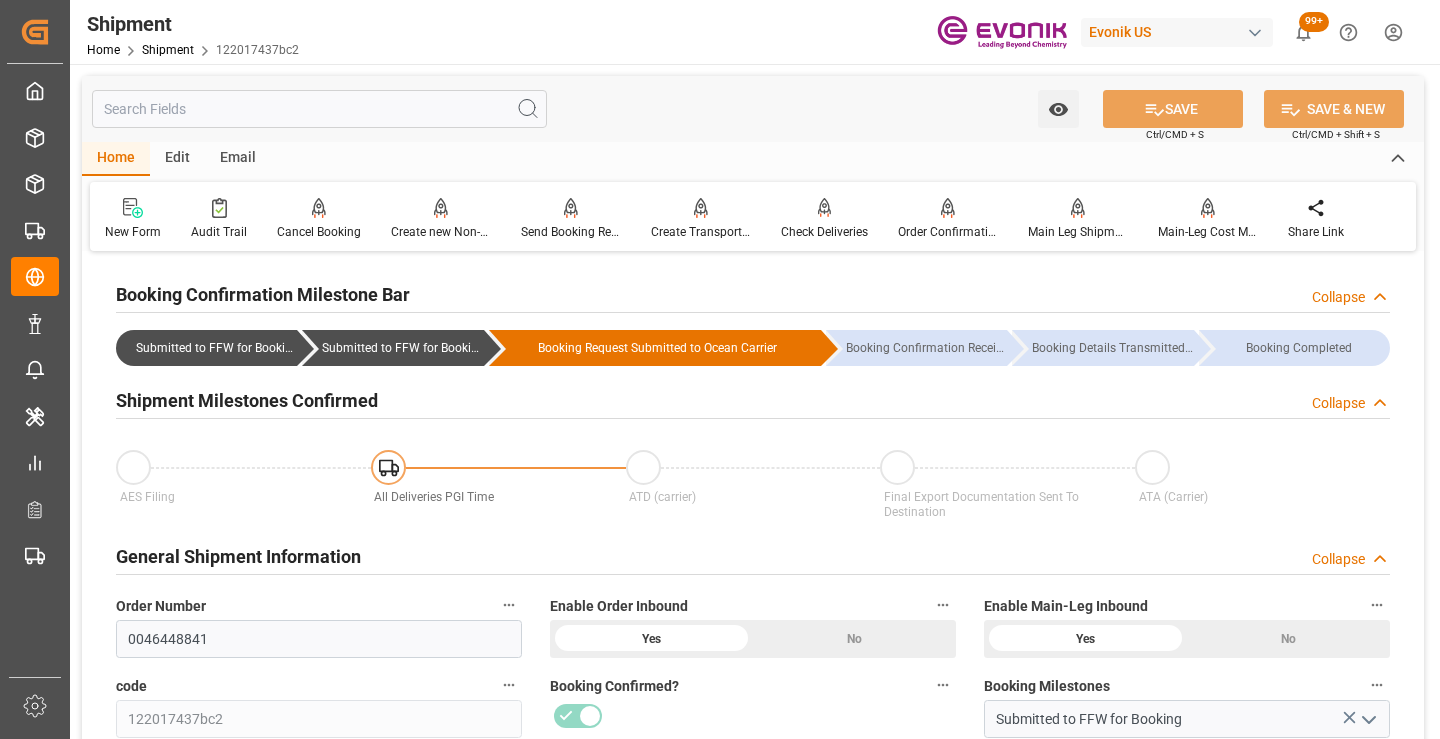 scroll, scrollTop: 300, scrollLeft: 0, axis: vertical 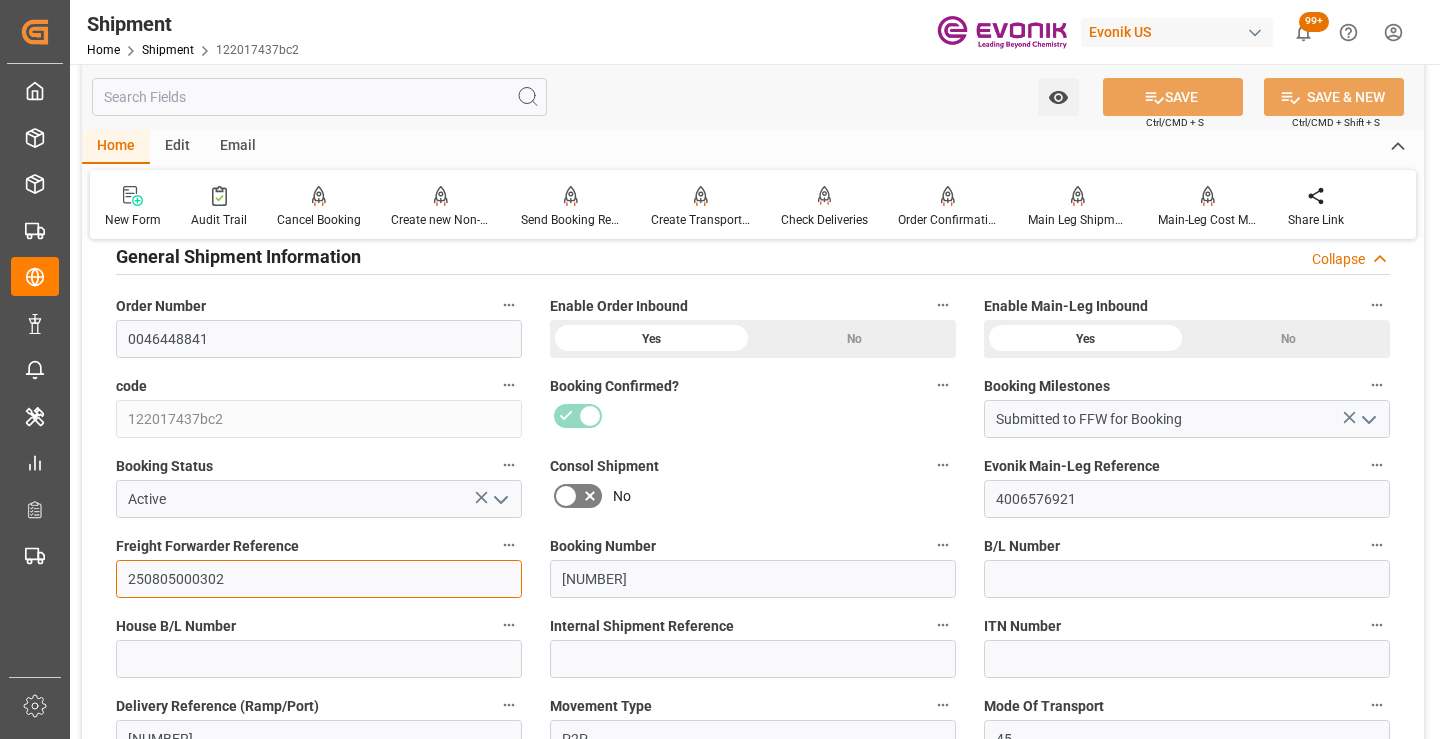 click on "250805000302" at bounding box center [319, 579] 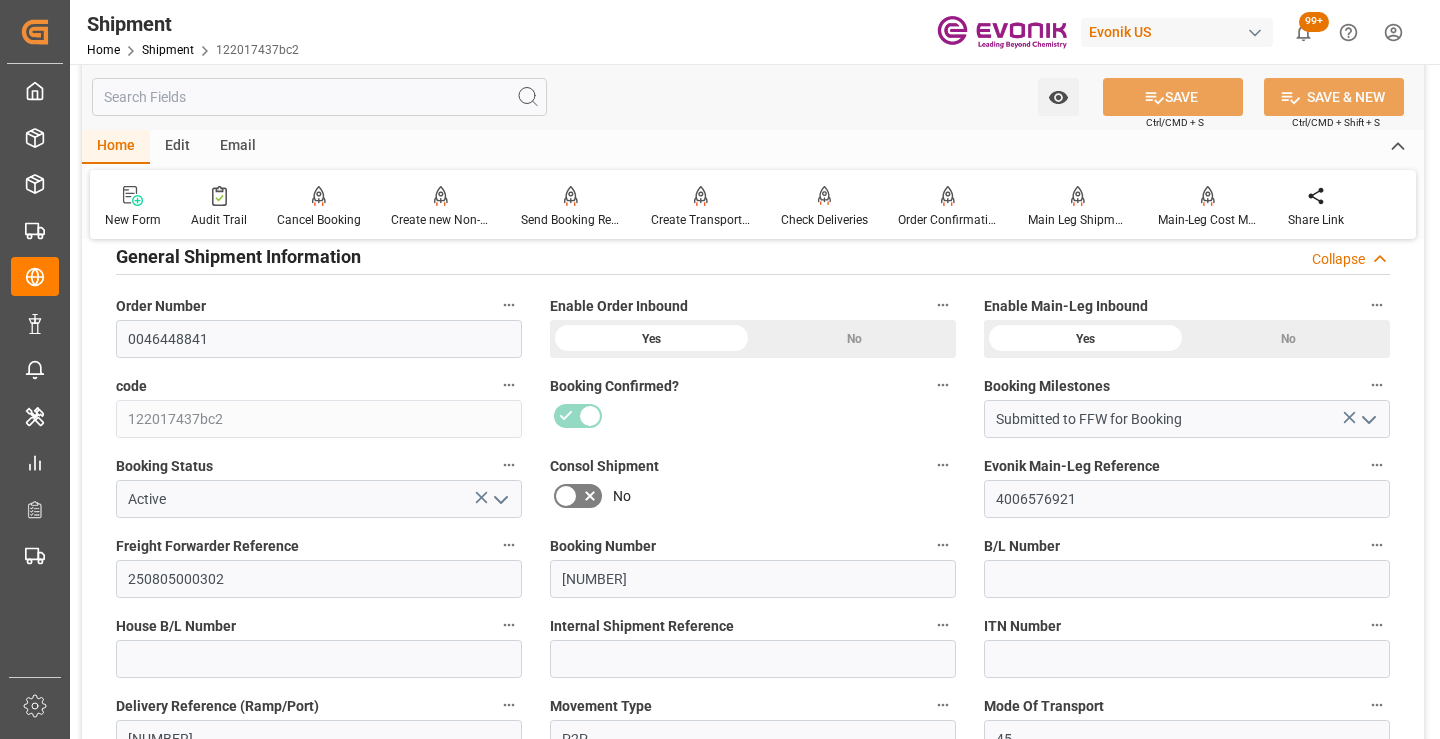 click at bounding box center (319, 97) 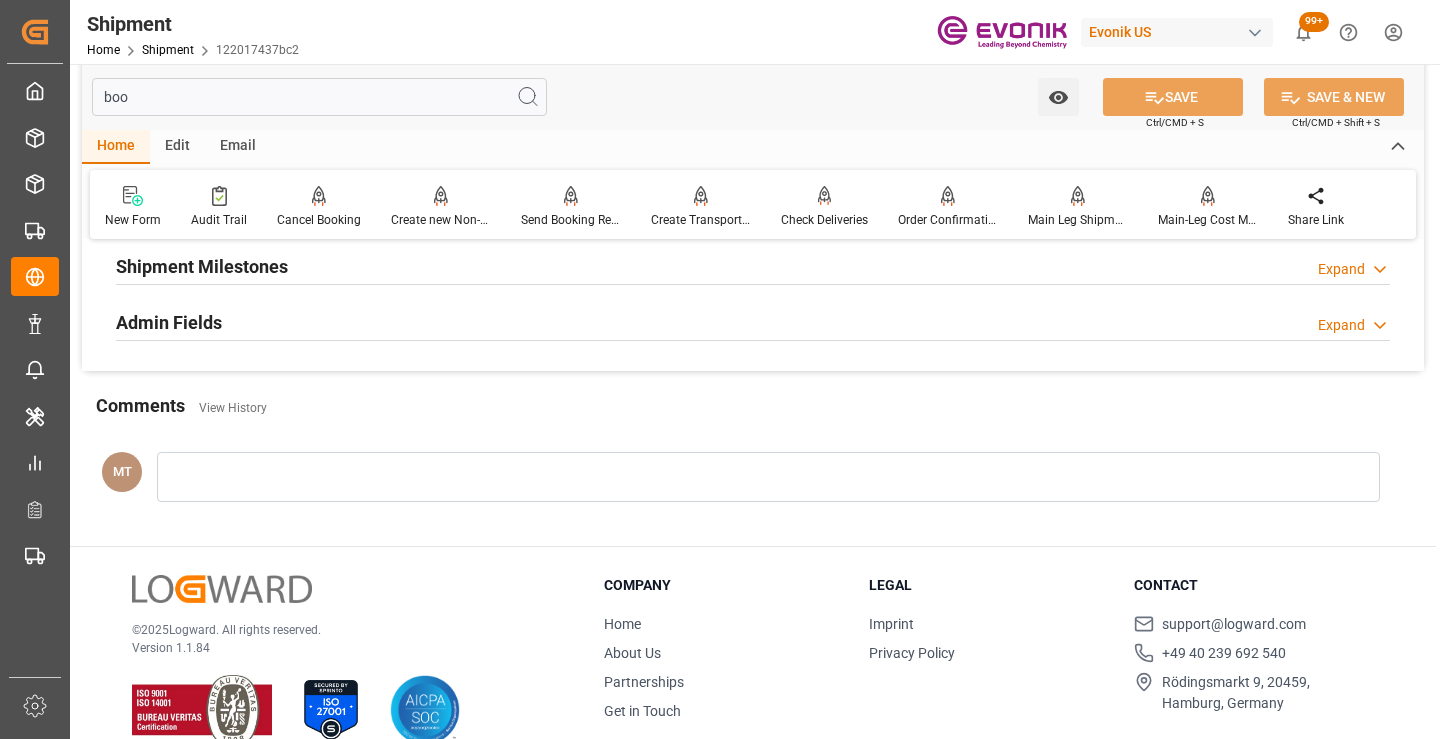 scroll, scrollTop: 40, scrollLeft: 0, axis: vertical 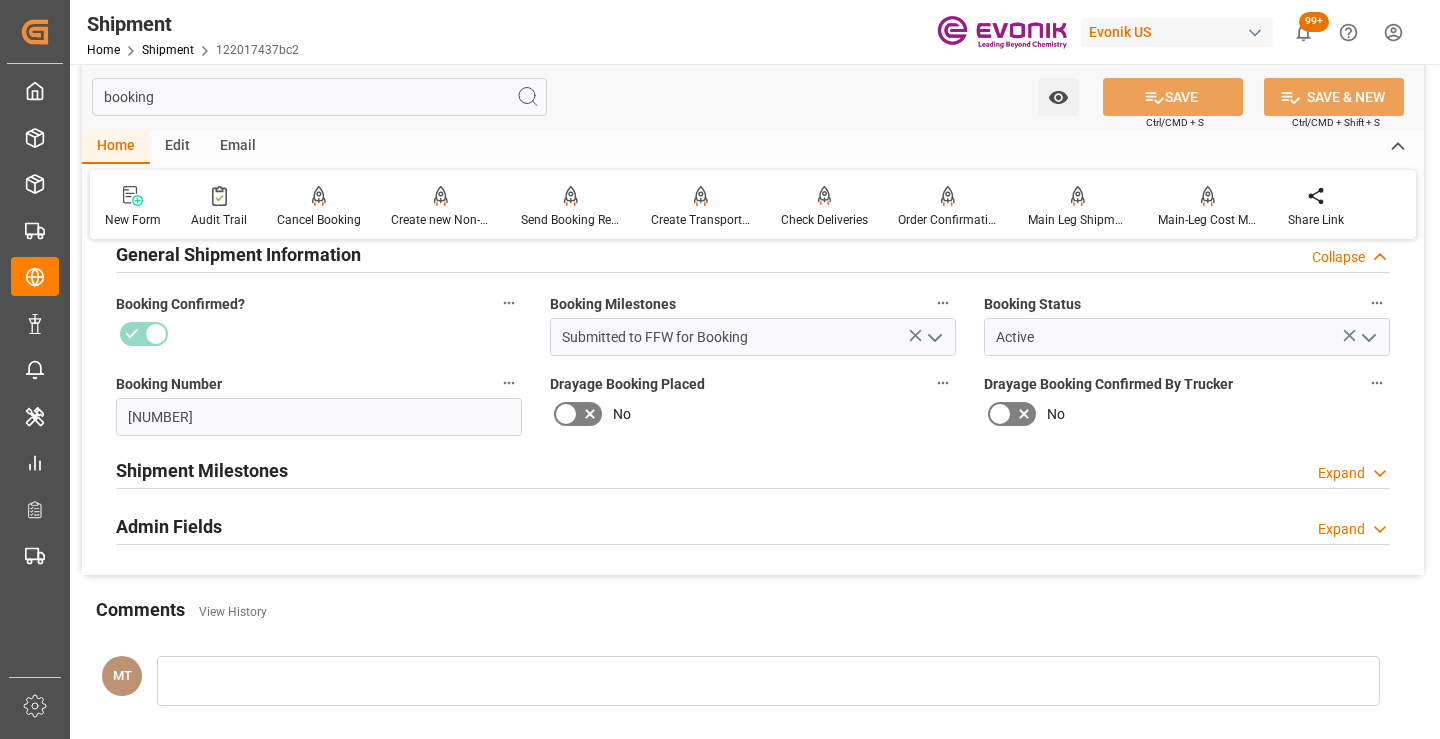 type on "booking" 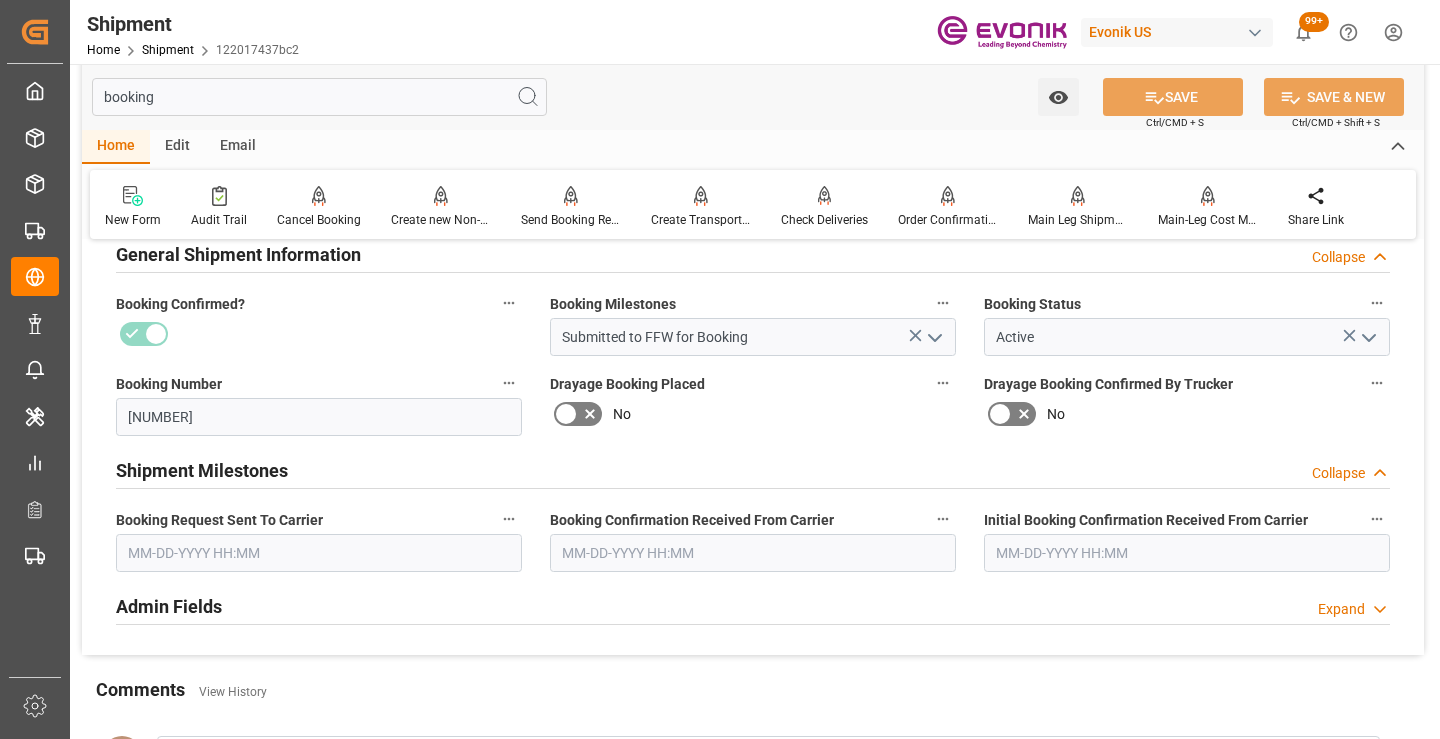 click at bounding box center [319, 553] 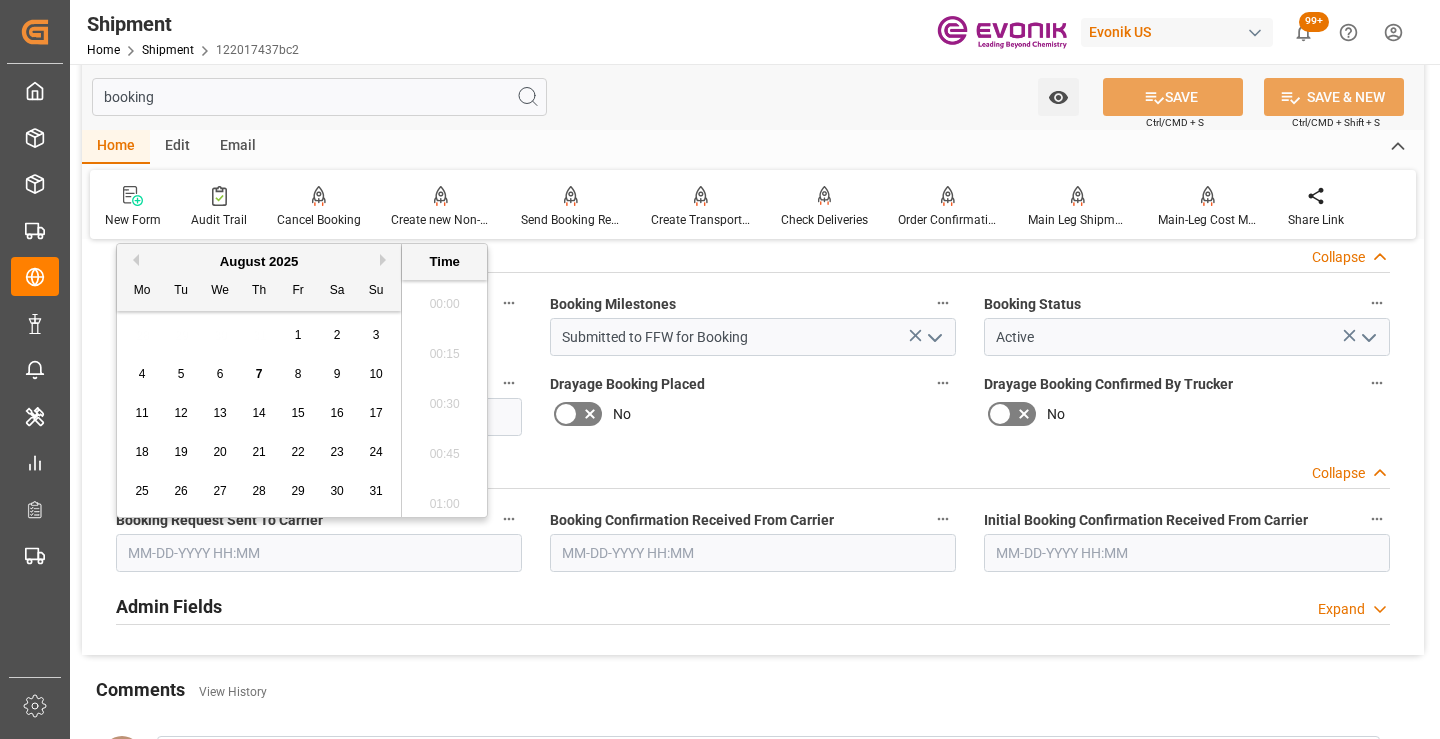 scroll, scrollTop: 3157, scrollLeft: 0, axis: vertical 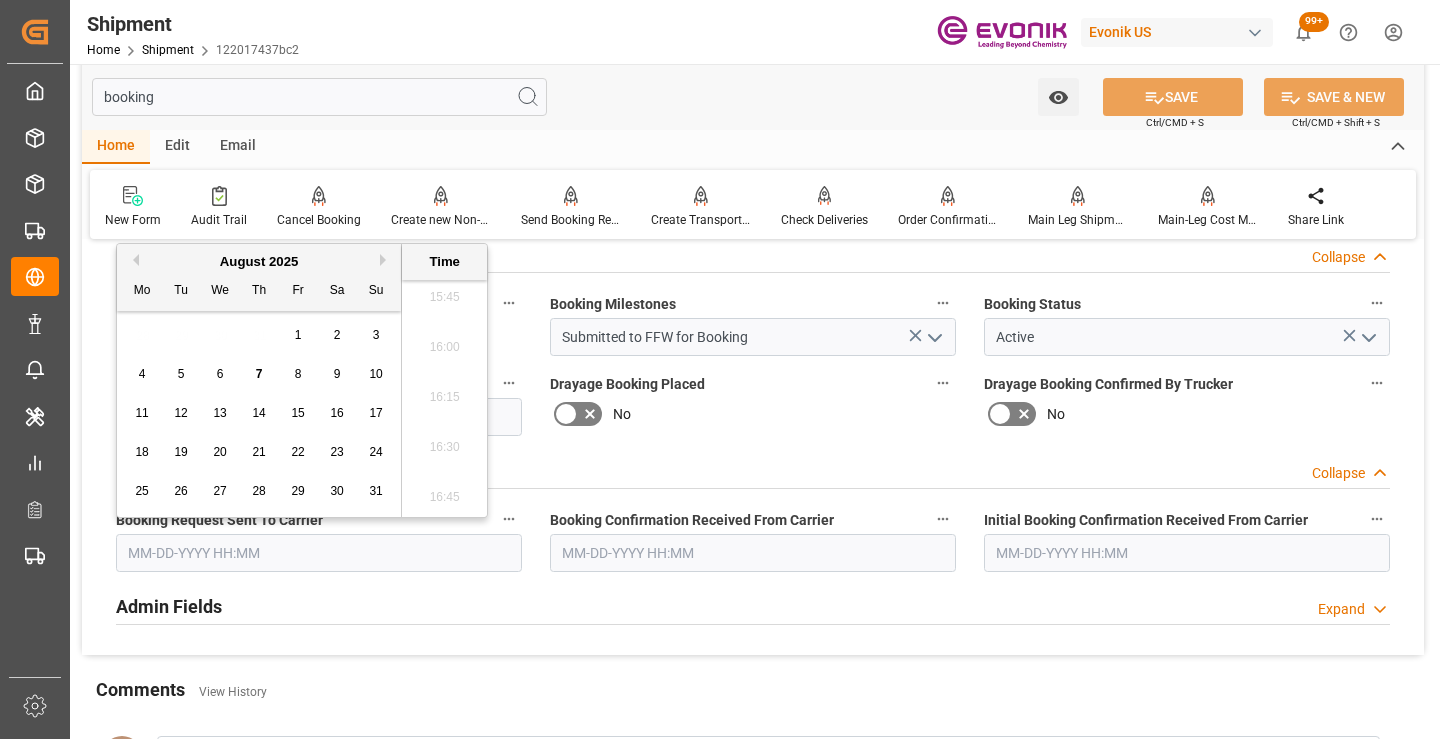 click on "4" at bounding box center (142, 375) 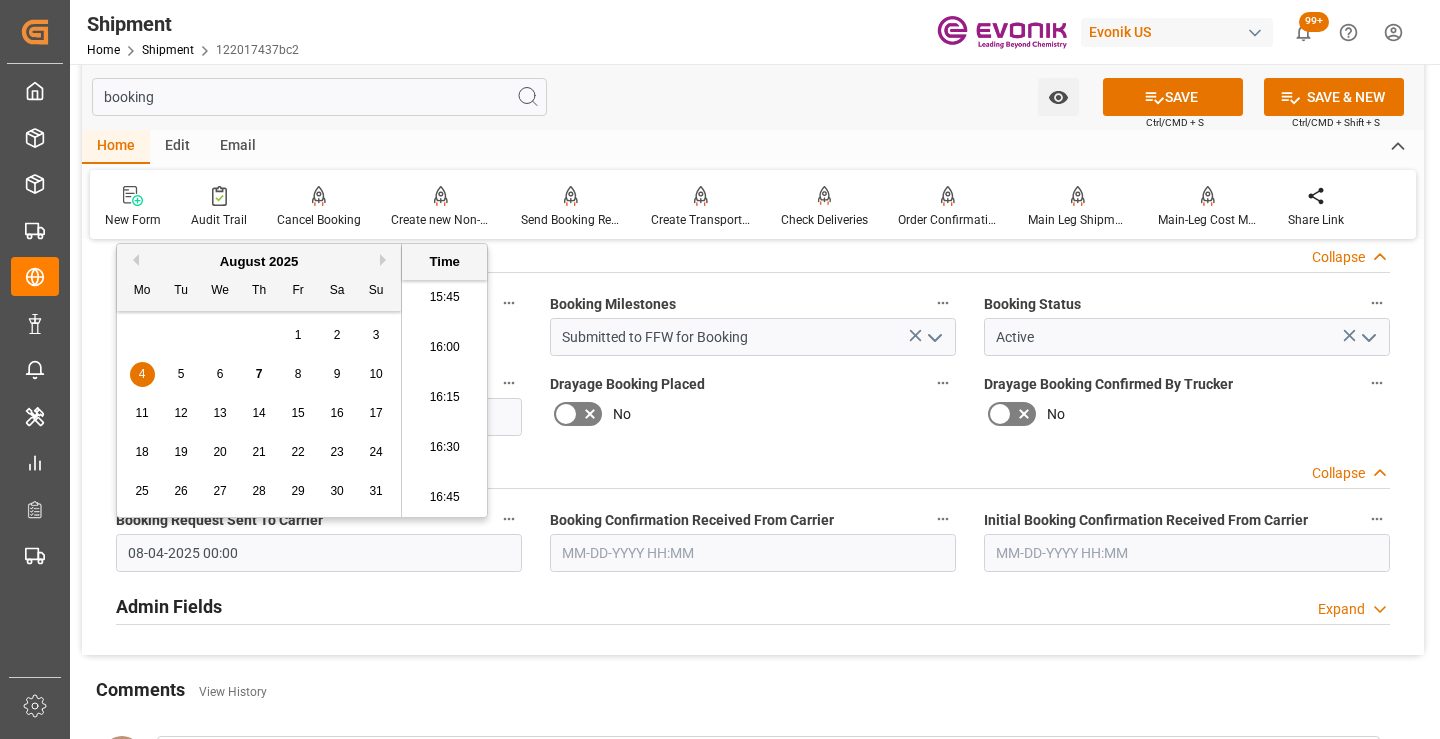 click at bounding box center (753, 553) 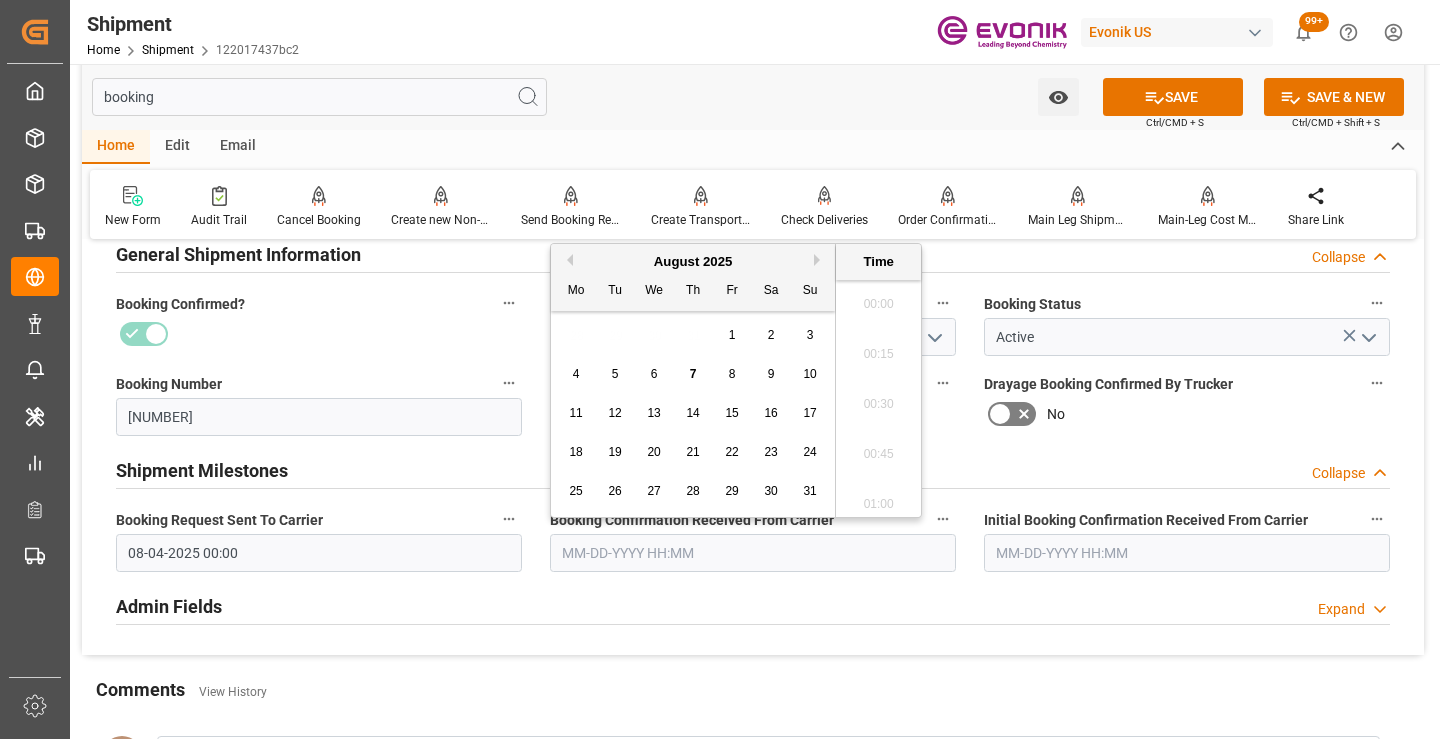 scroll, scrollTop: 3157, scrollLeft: 0, axis: vertical 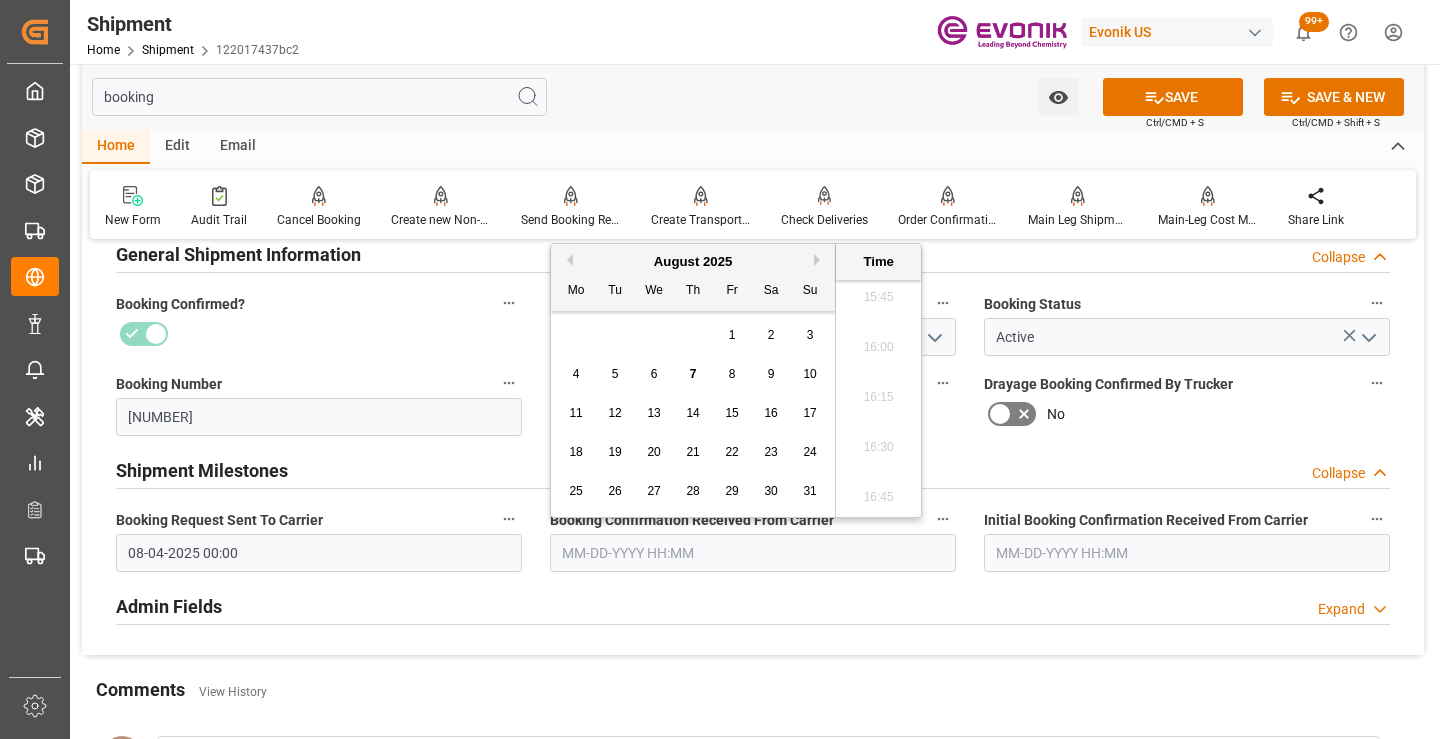 click on "7" at bounding box center [693, 375] 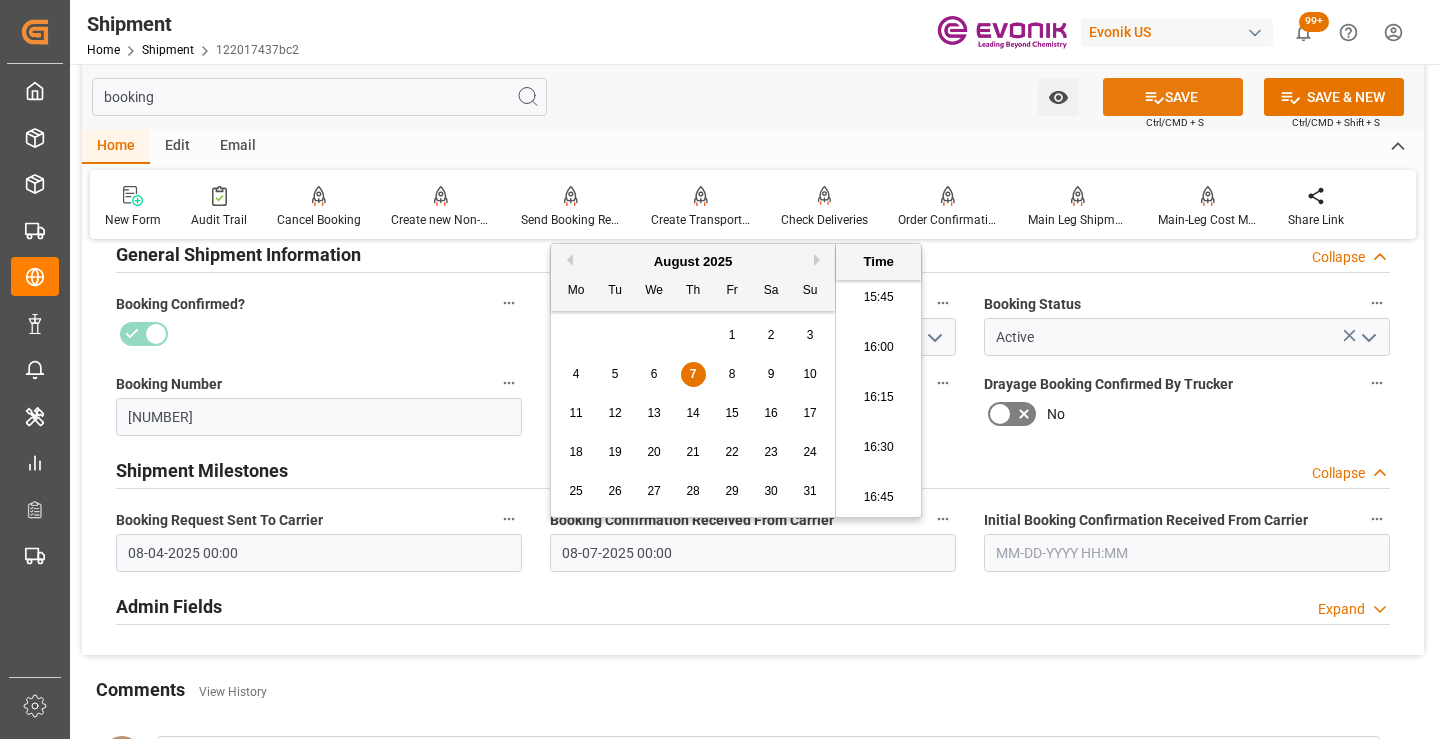 click on "SAVE" at bounding box center (1173, 97) 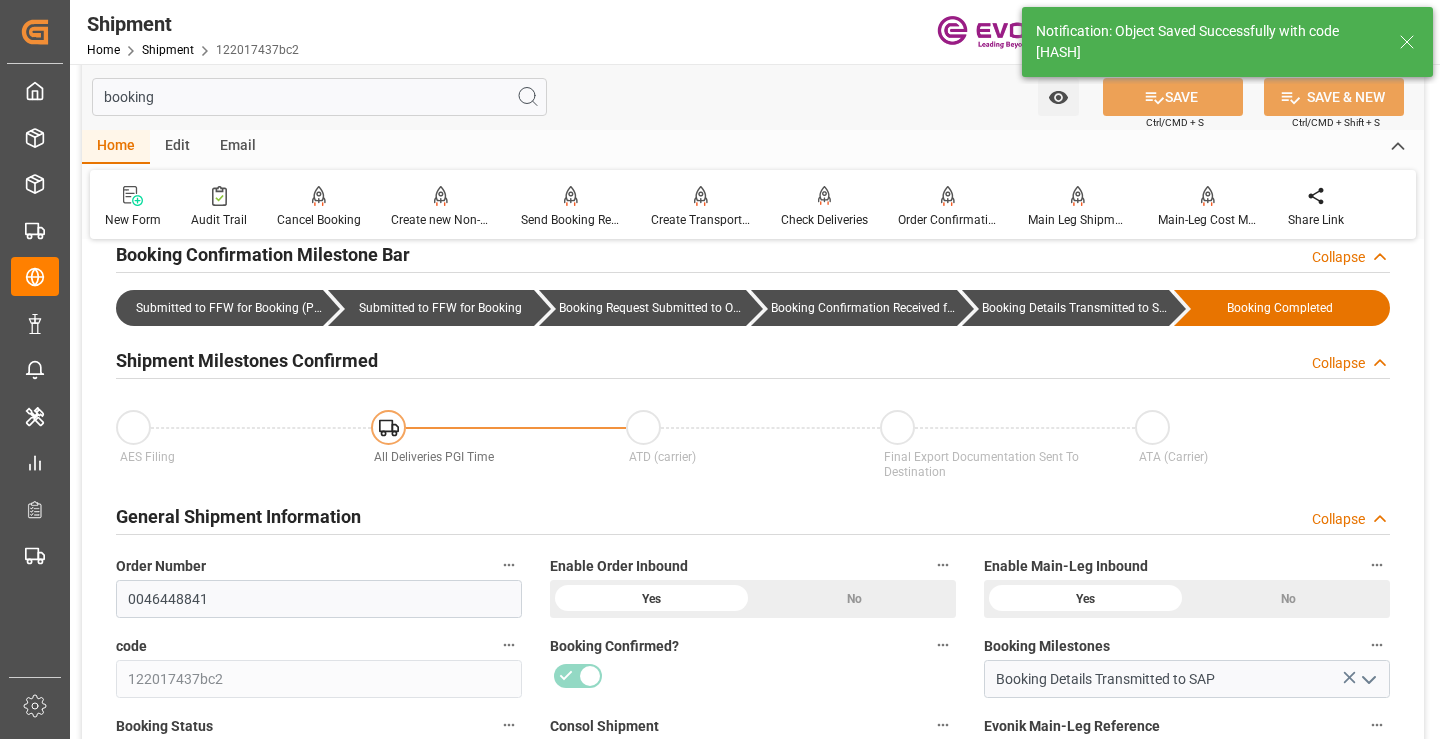 type on "Booking Details Transmitted to SAP" 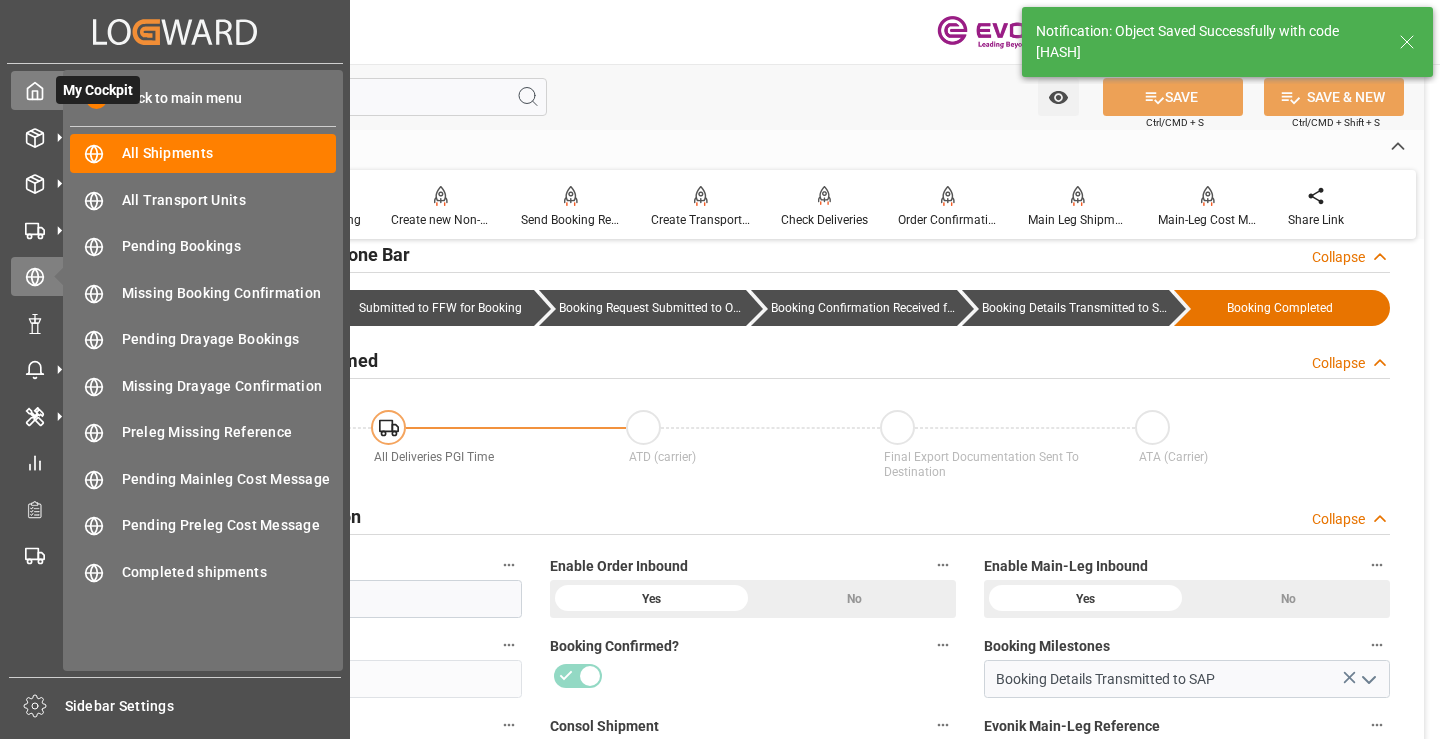 click 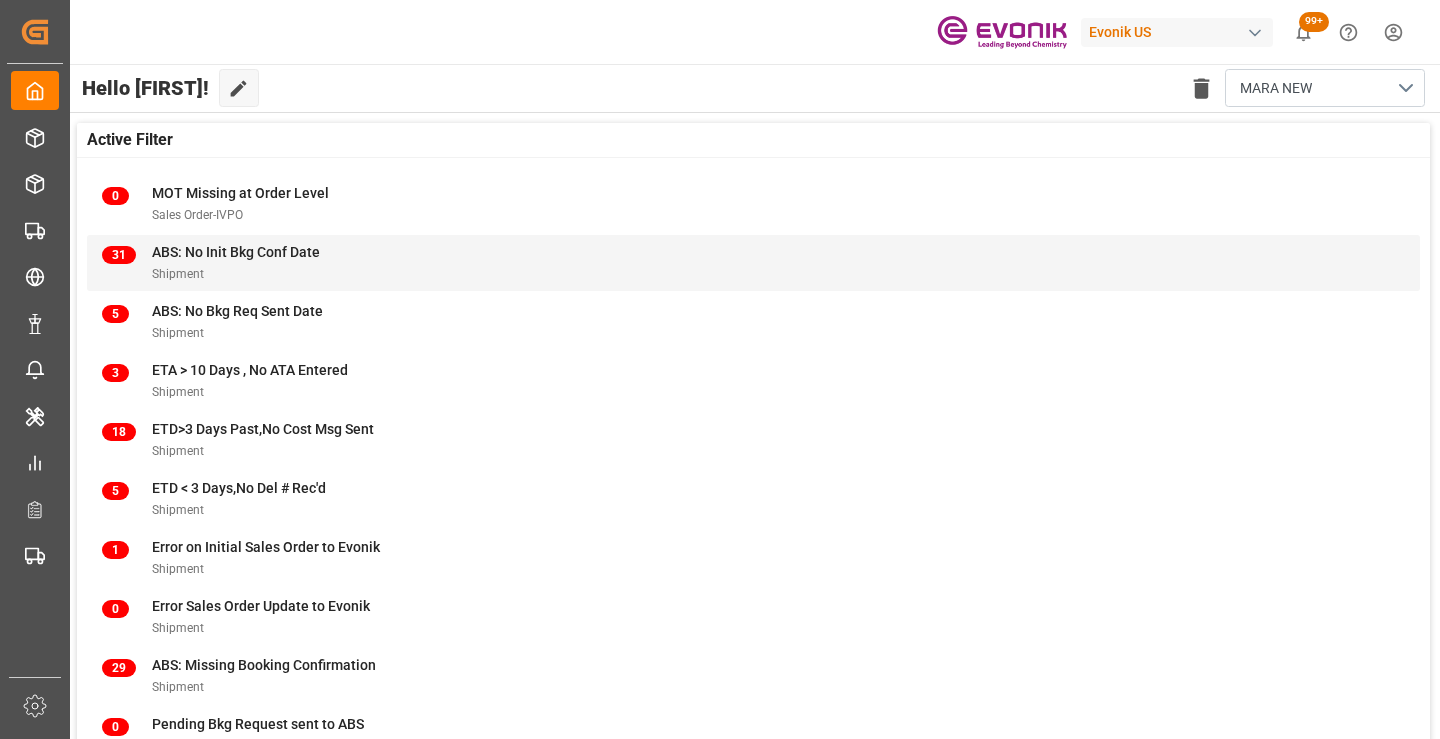 click on "Shipment" at bounding box center (236, 273) 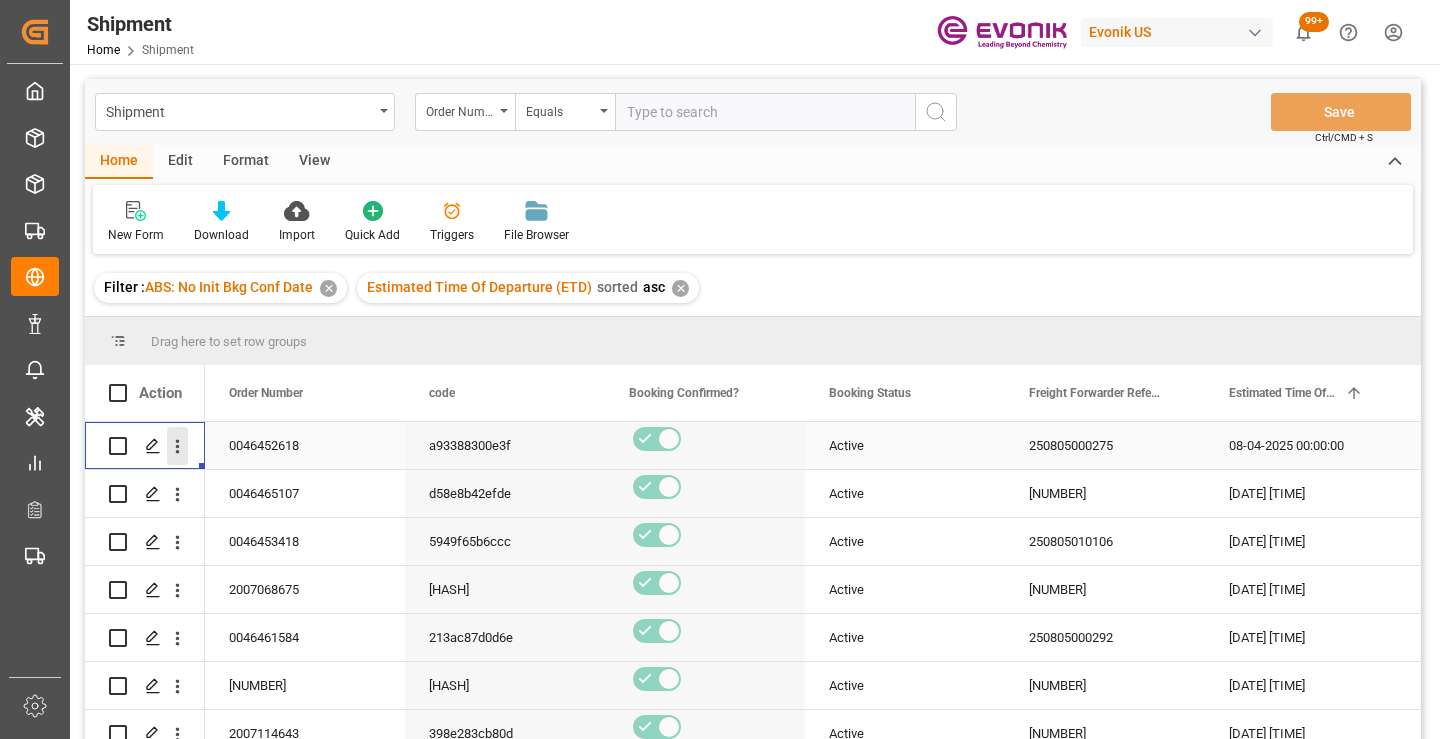click 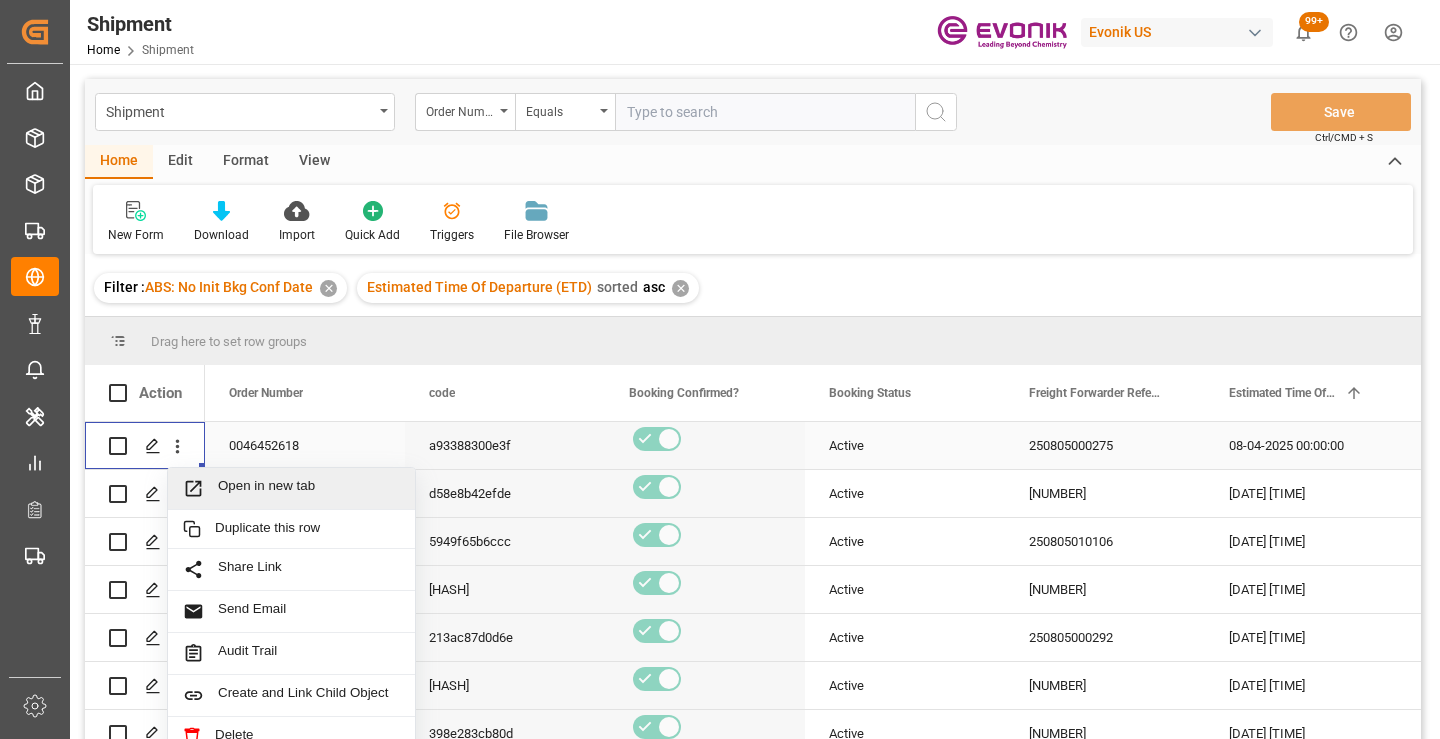 click on "Open in new tab" at bounding box center (309, 488) 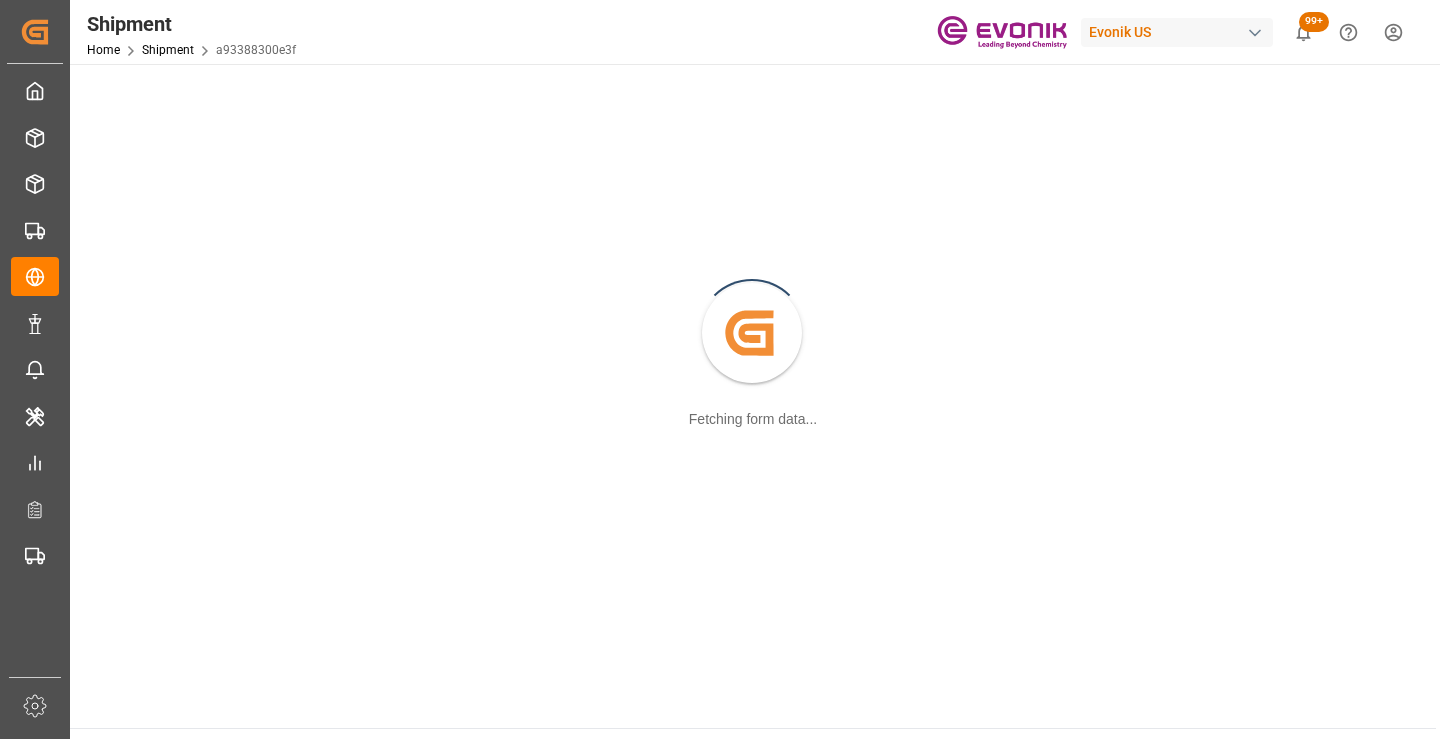 scroll, scrollTop: 0, scrollLeft: 0, axis: both 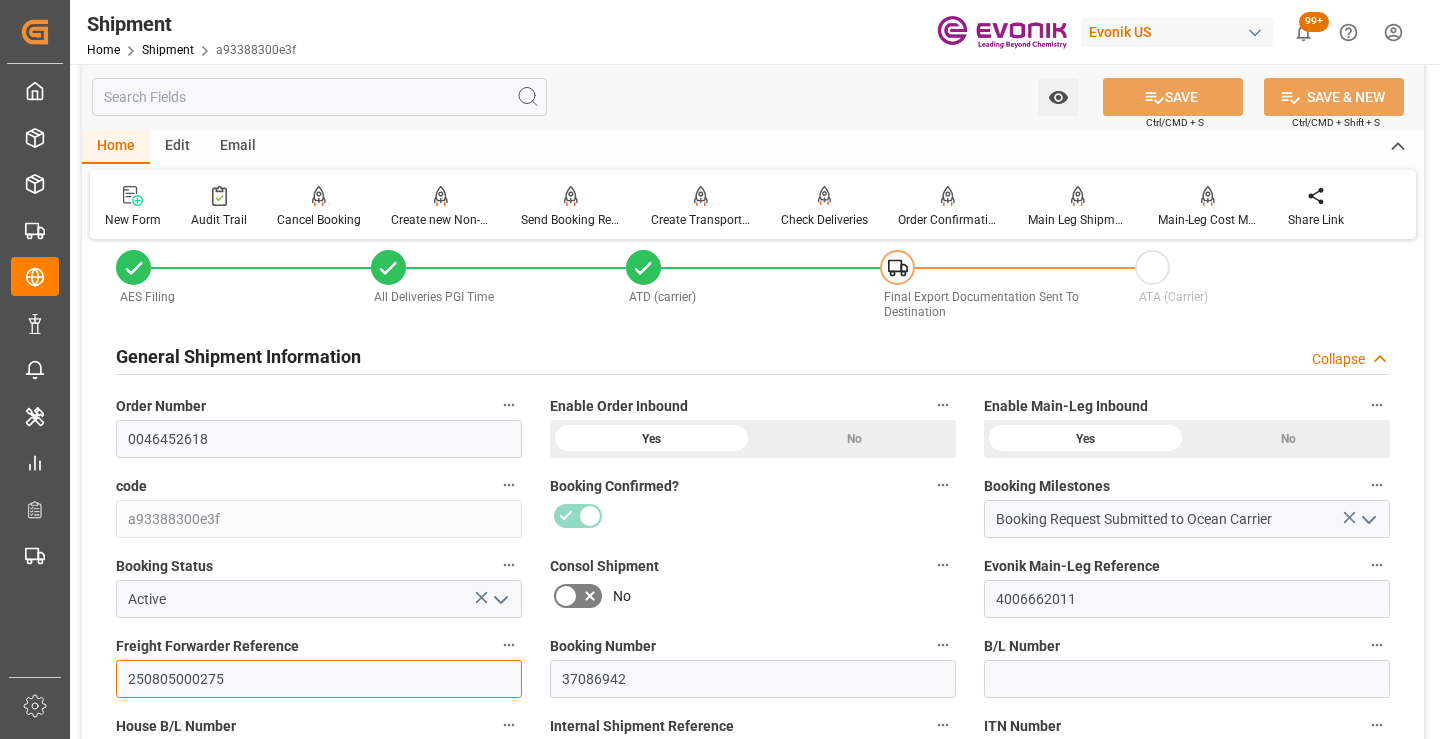 click on "250805000275" at bounding box center (319, 679) 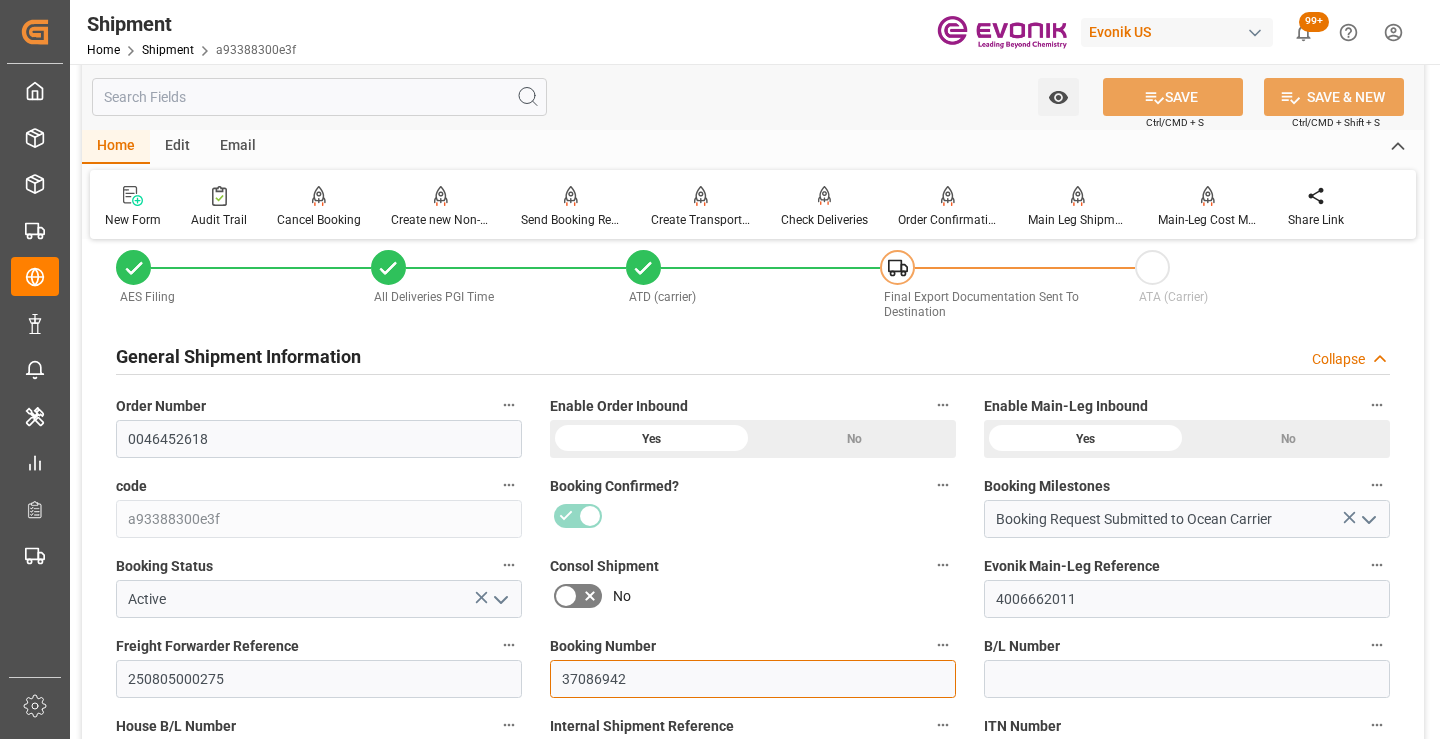 click on "37086942" at bounding box center [753, 679] 